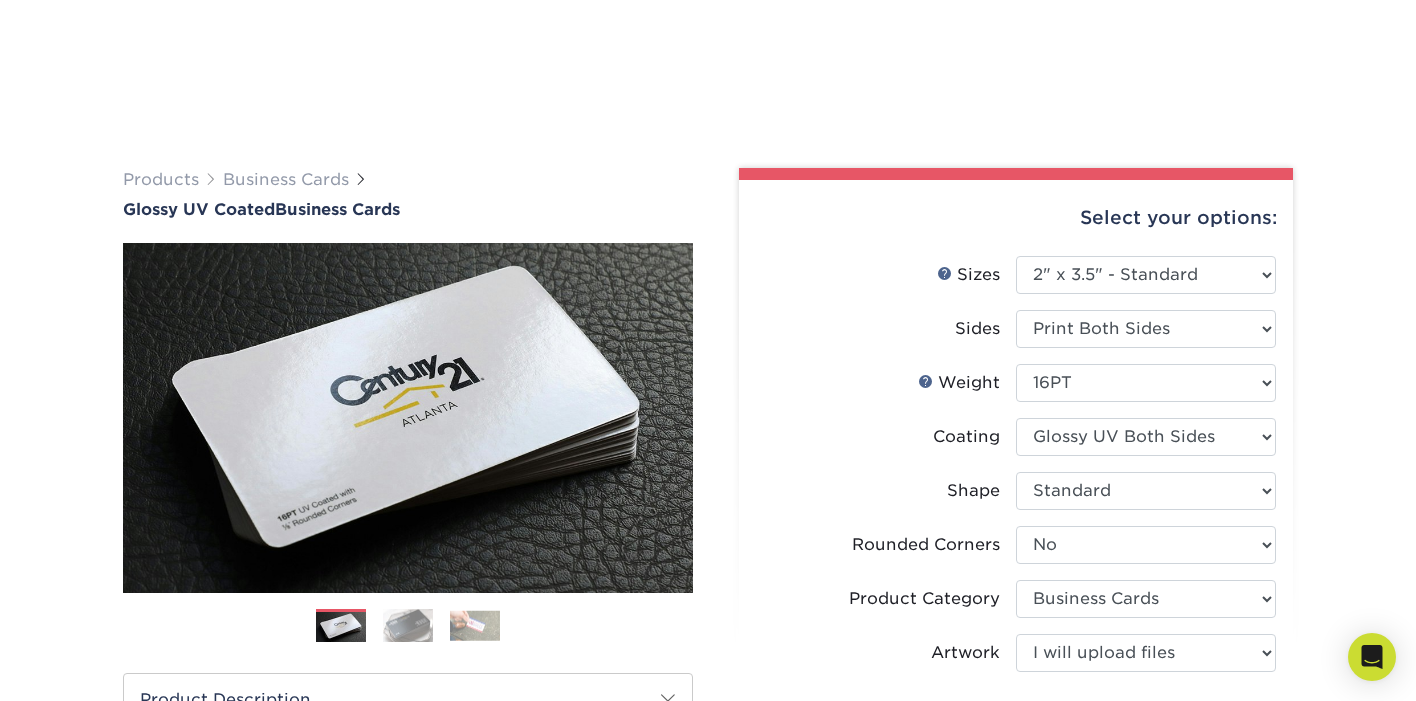 select on "2.00x3.50" 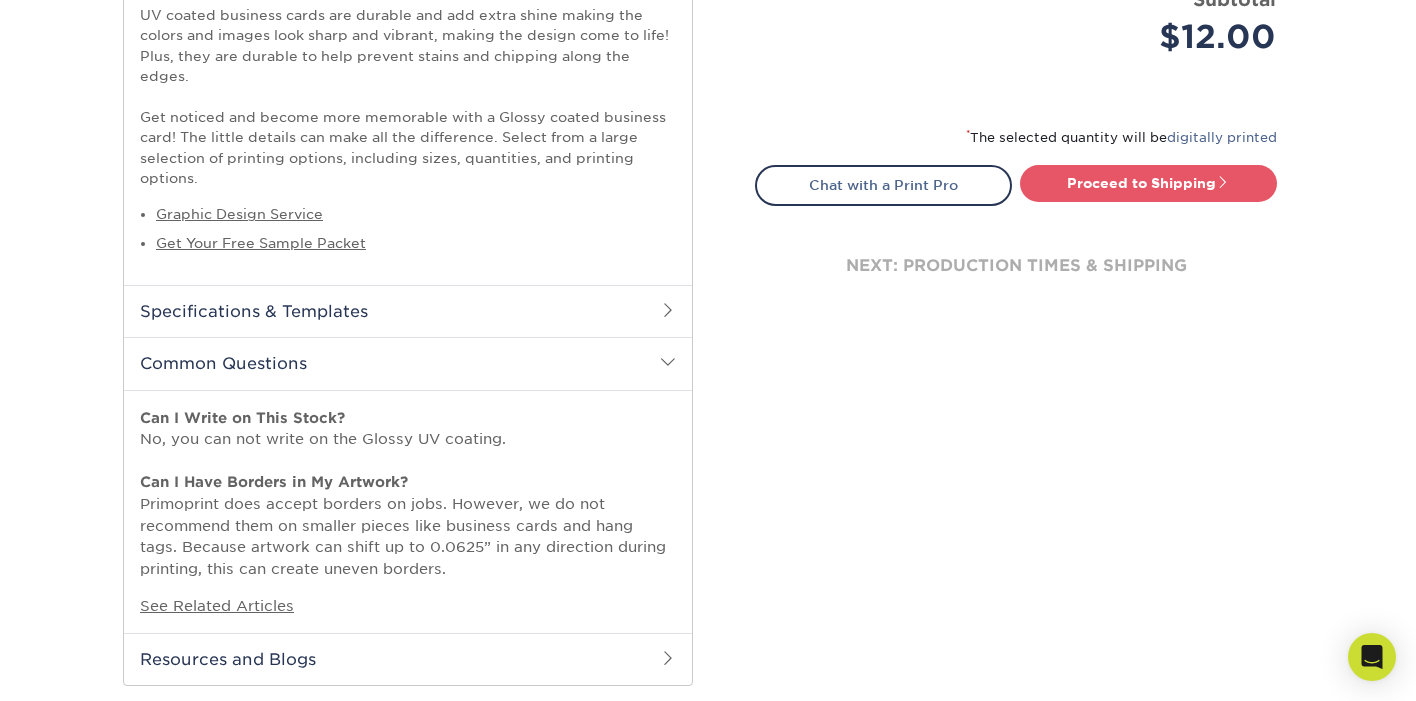 scroll, scrollTop: 0, scrollLeft: 0, axis: both 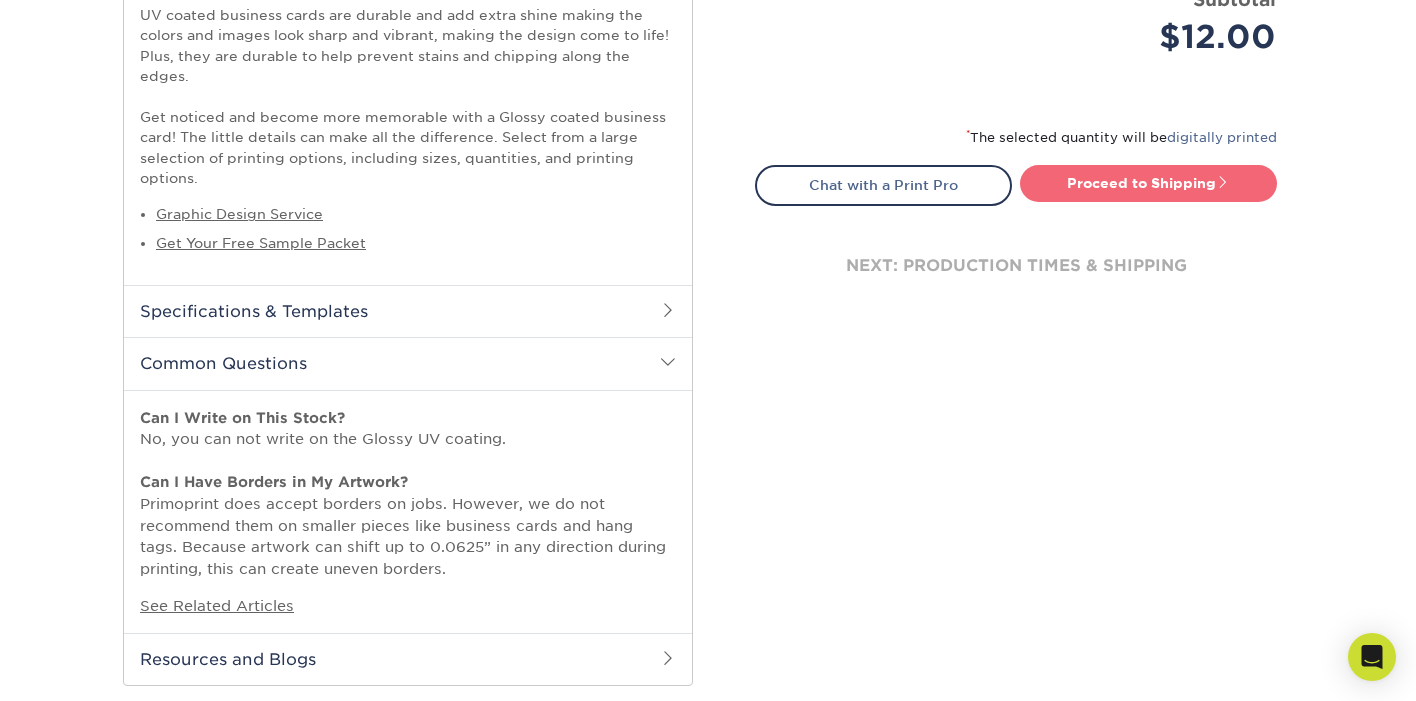 click on "Proceed to Shipping" at bounding box center (1148, 183) 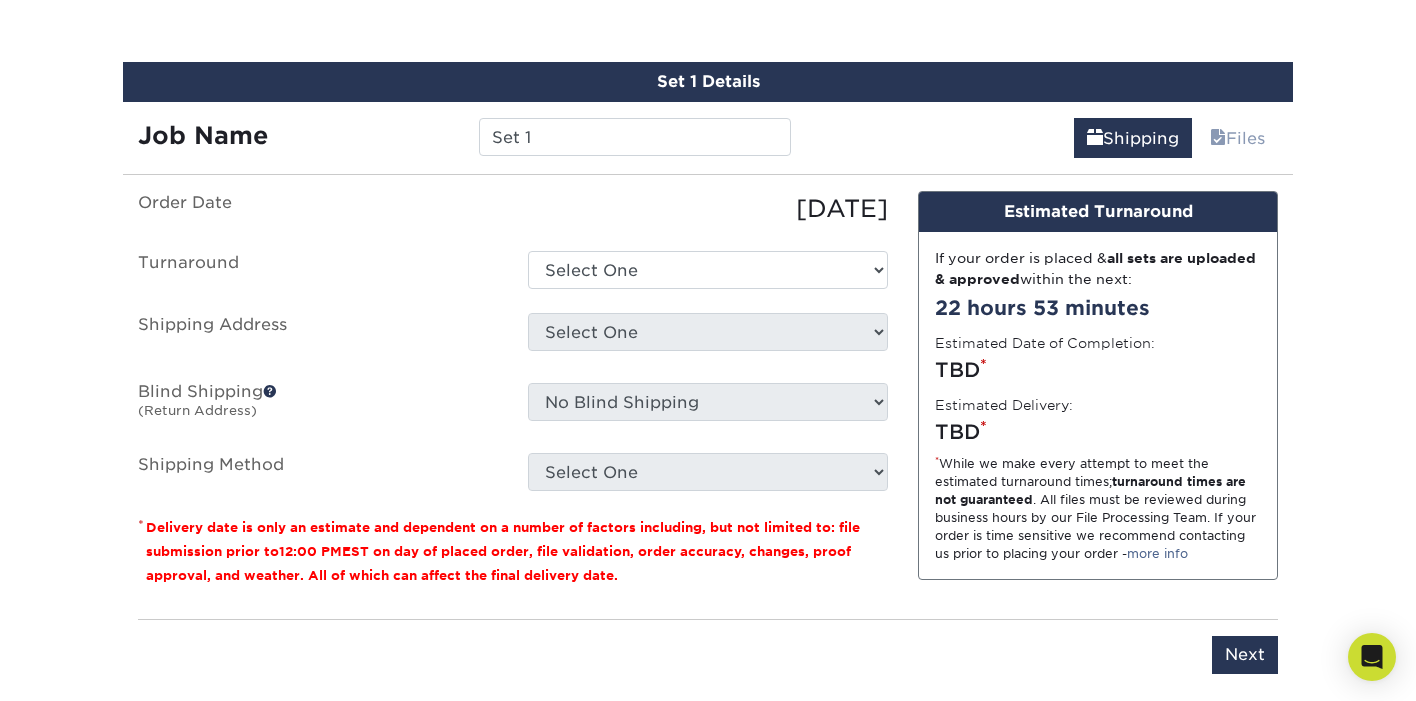 scroll, scrollTop: 1495, scrollLeft: 0, axis: vertical 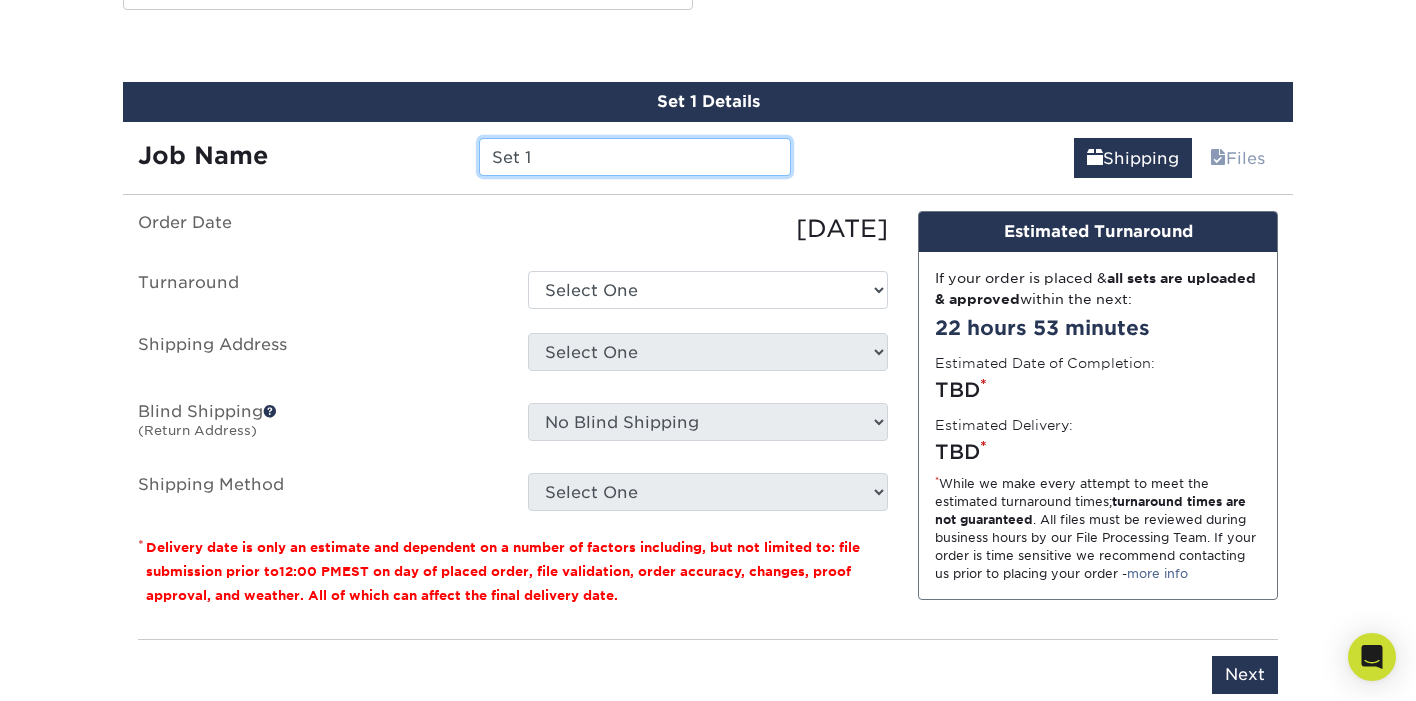 click on "Set 1" at bounding box center (634, 157) 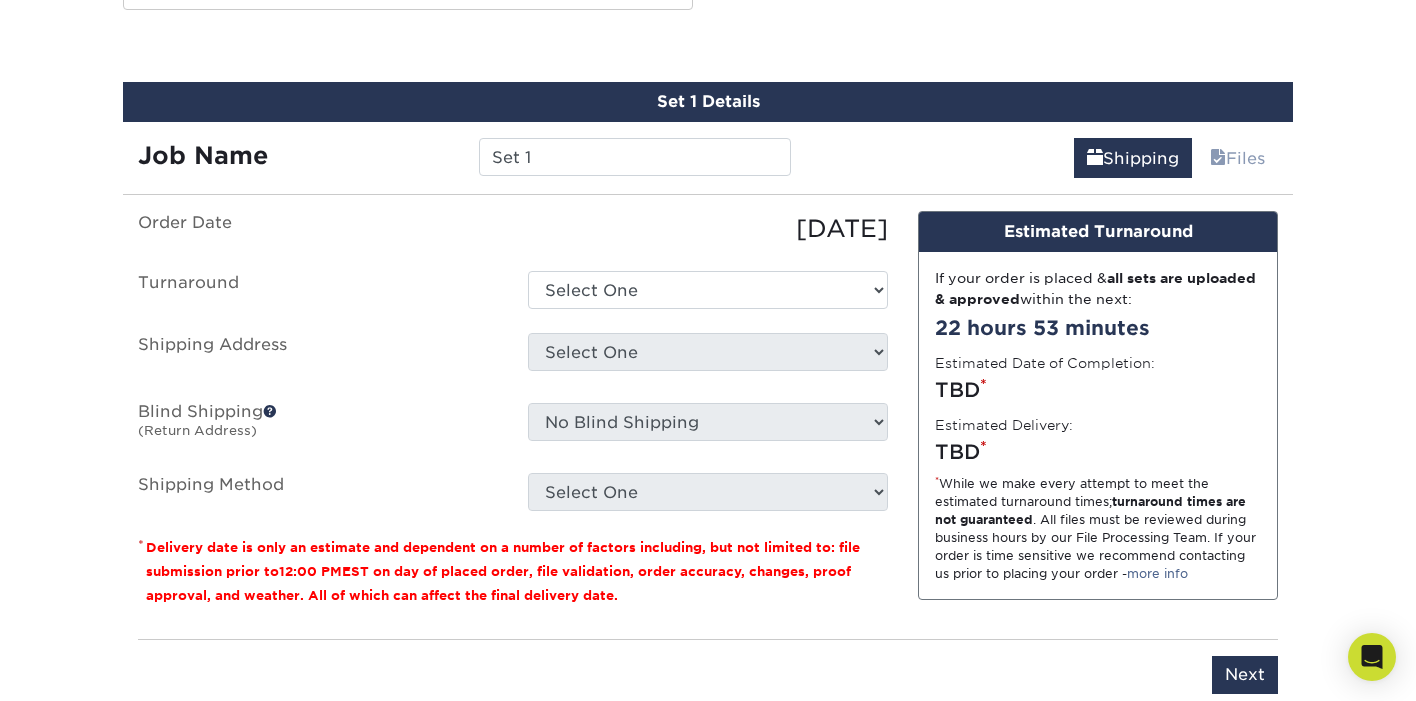 click on "[DATE]" at bounding box center (708, 229) 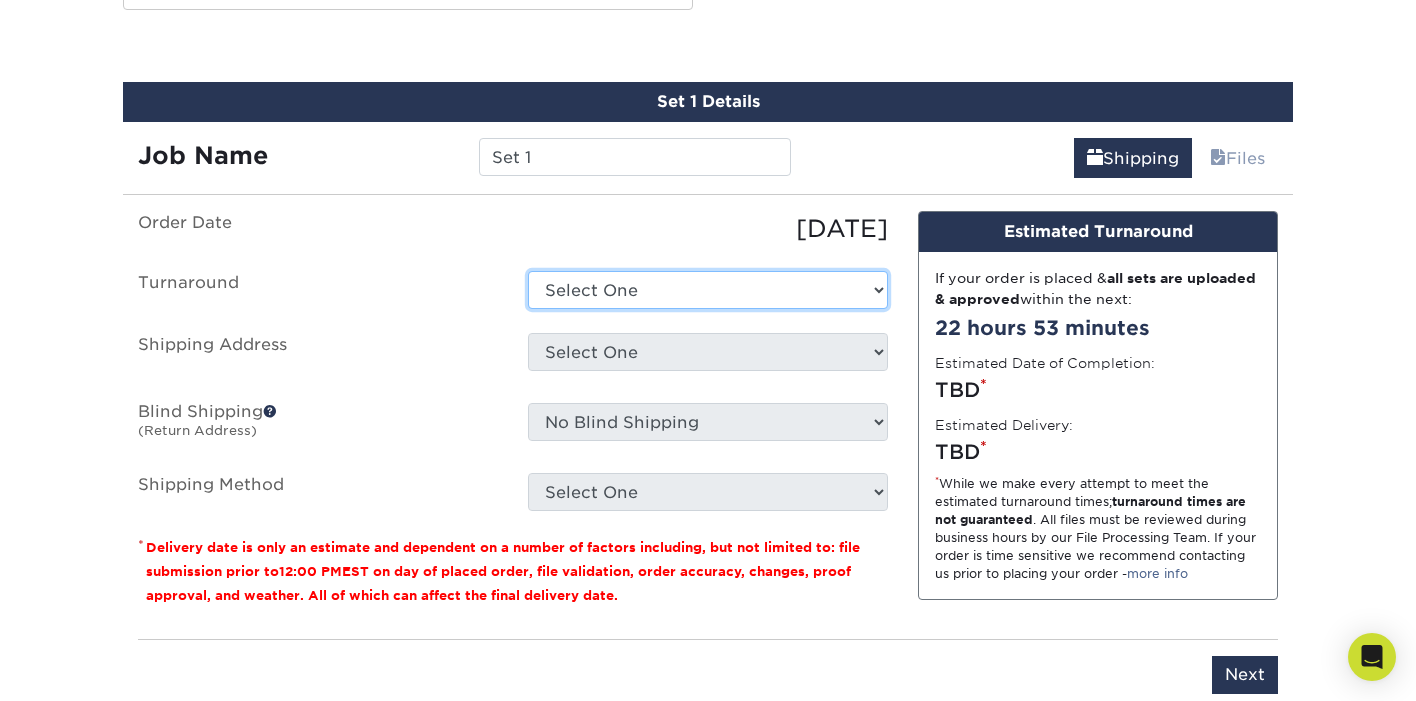 click on "Select One 2-4 Business Days 2 Day Next Business Day" at bounding box center [708, 290] 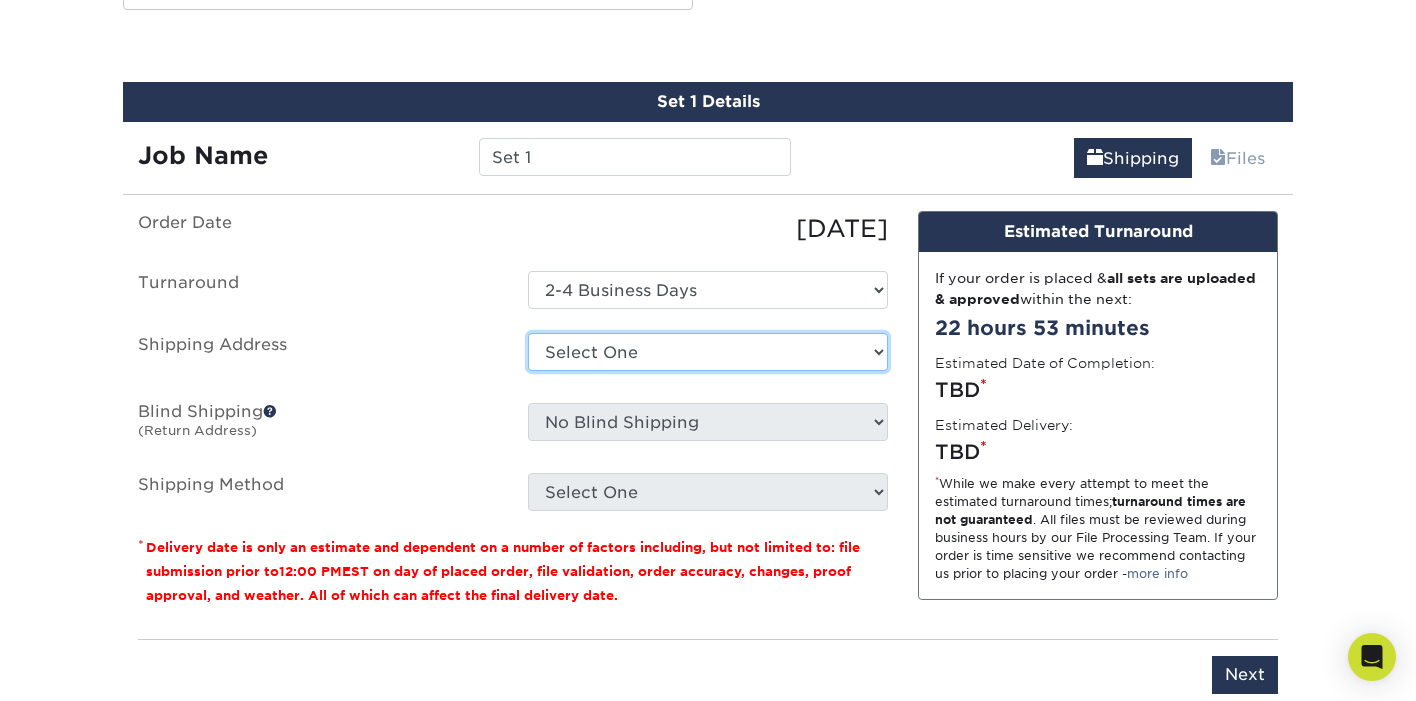click on "Select One
+ Add New Address
- Login" at bounding box center [708, 352] 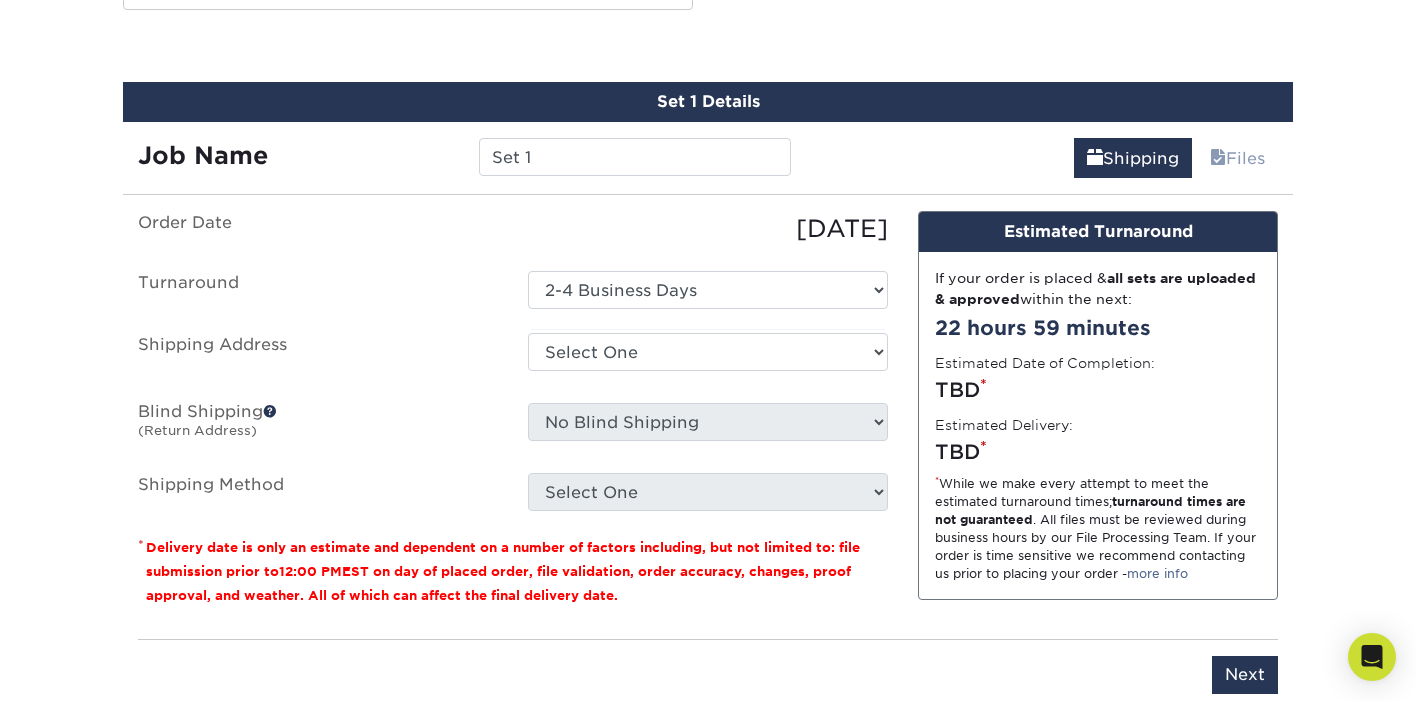 scroll, scrollTop: 0, scrollLeft: 0, axis: both 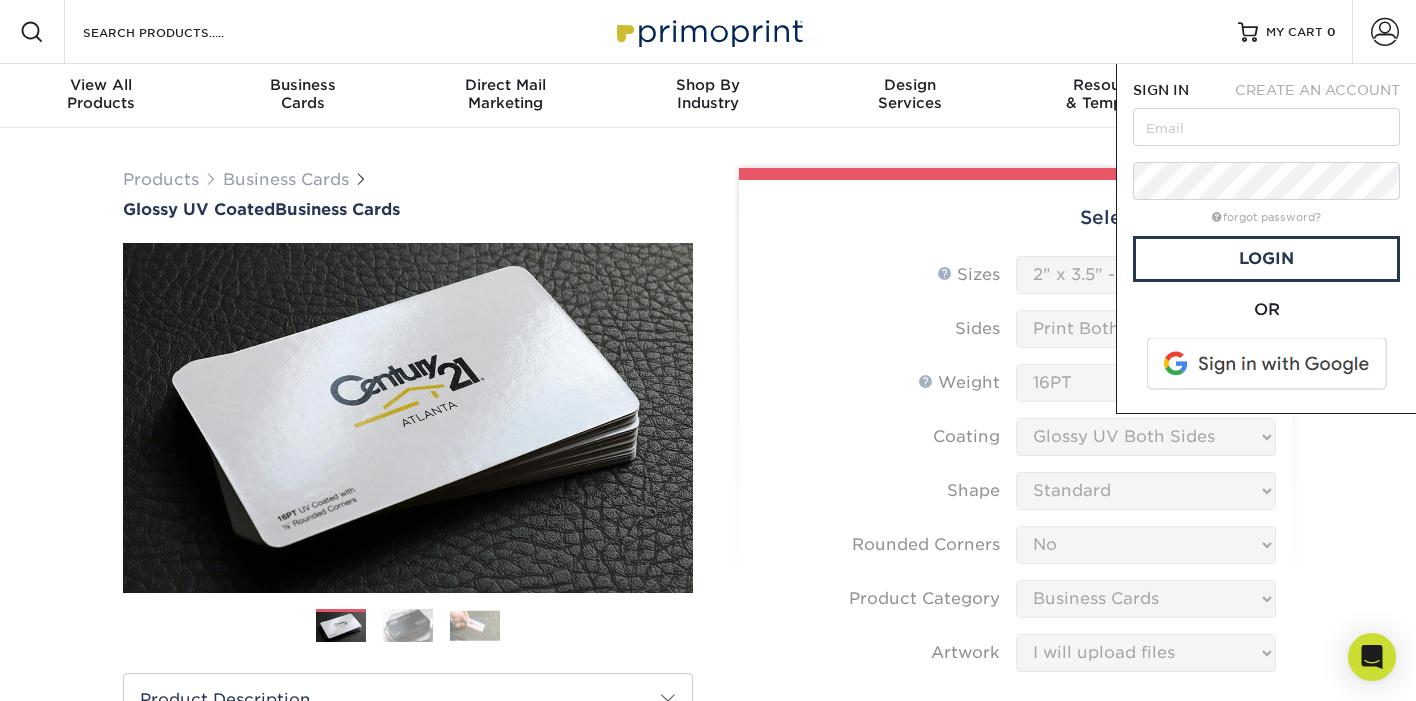 click on "Select your options:" at bounding box center [1016, 218] 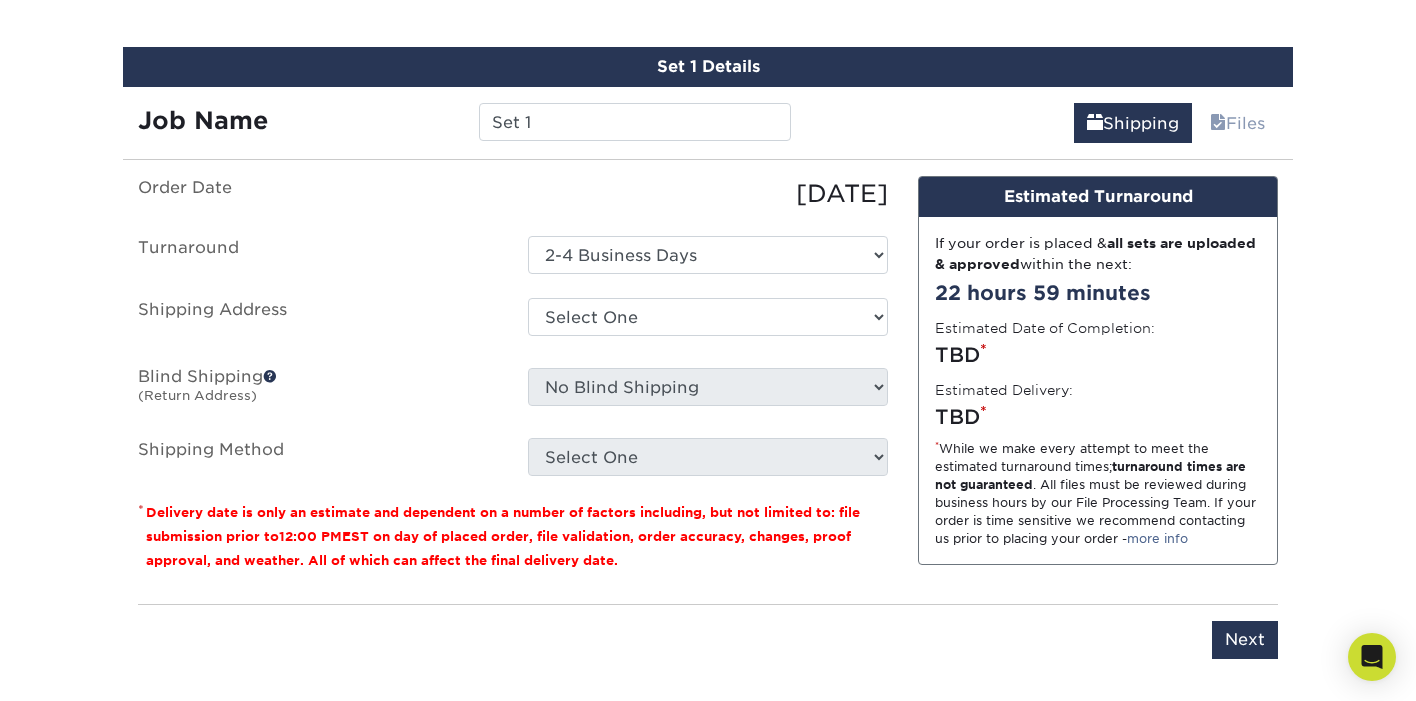 scroll, scrollTop: 1532, scrollLeft: 0, axis: vertical 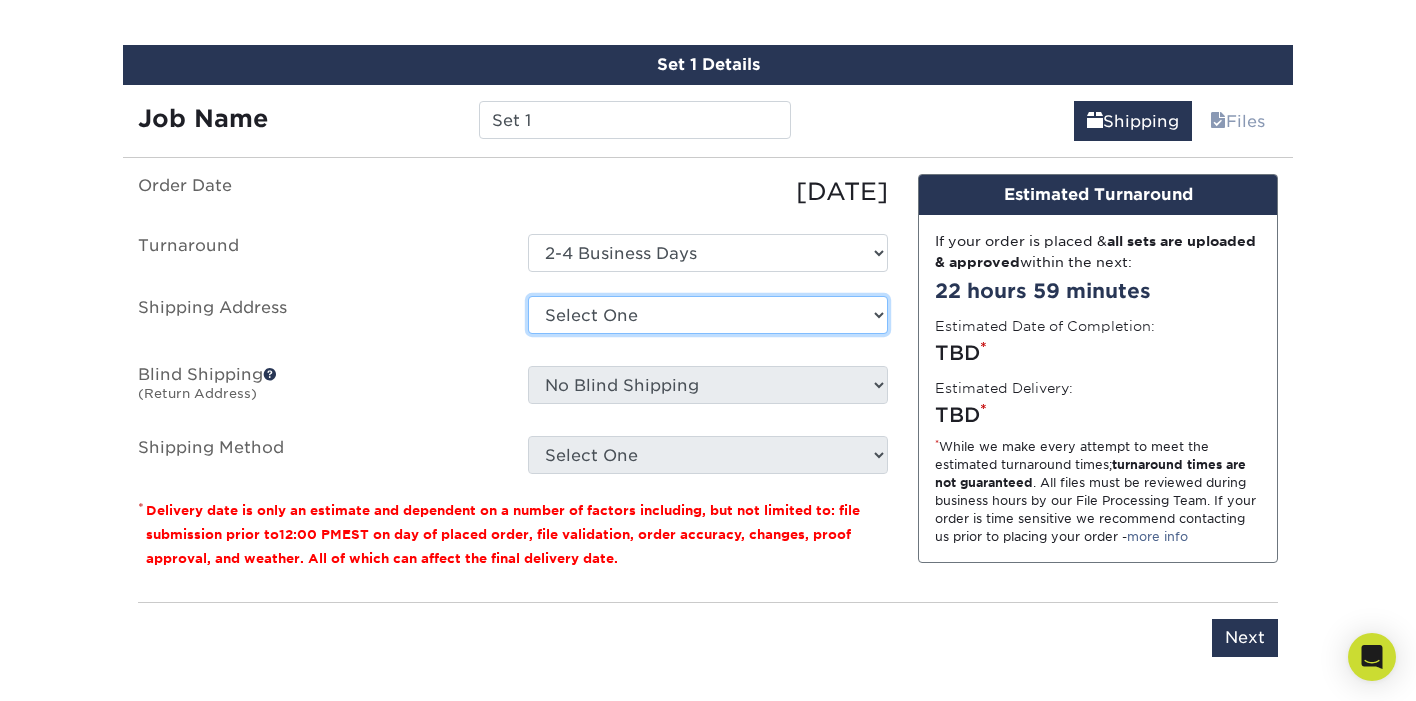 click on "Select One
+ Add New Address
- Login" at bounding box center (708, 315) 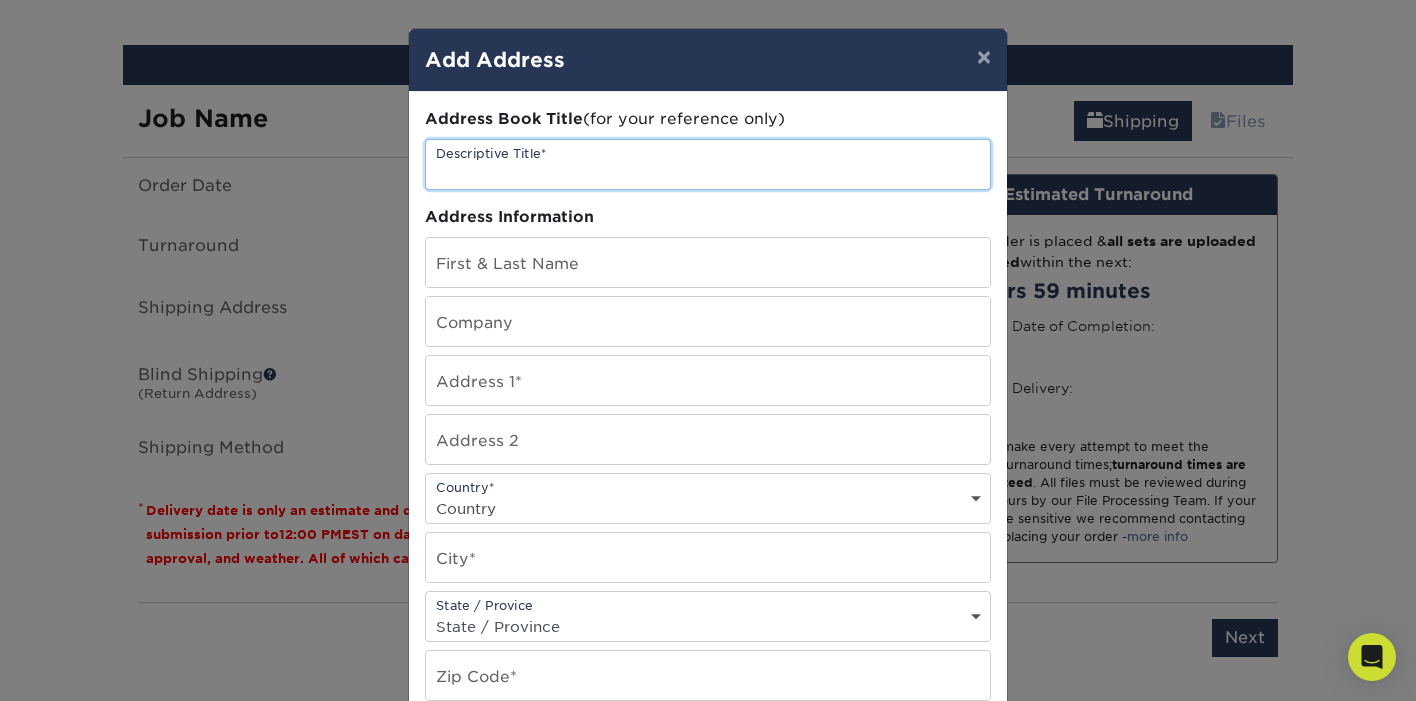 click at bounding box center [708, 164] 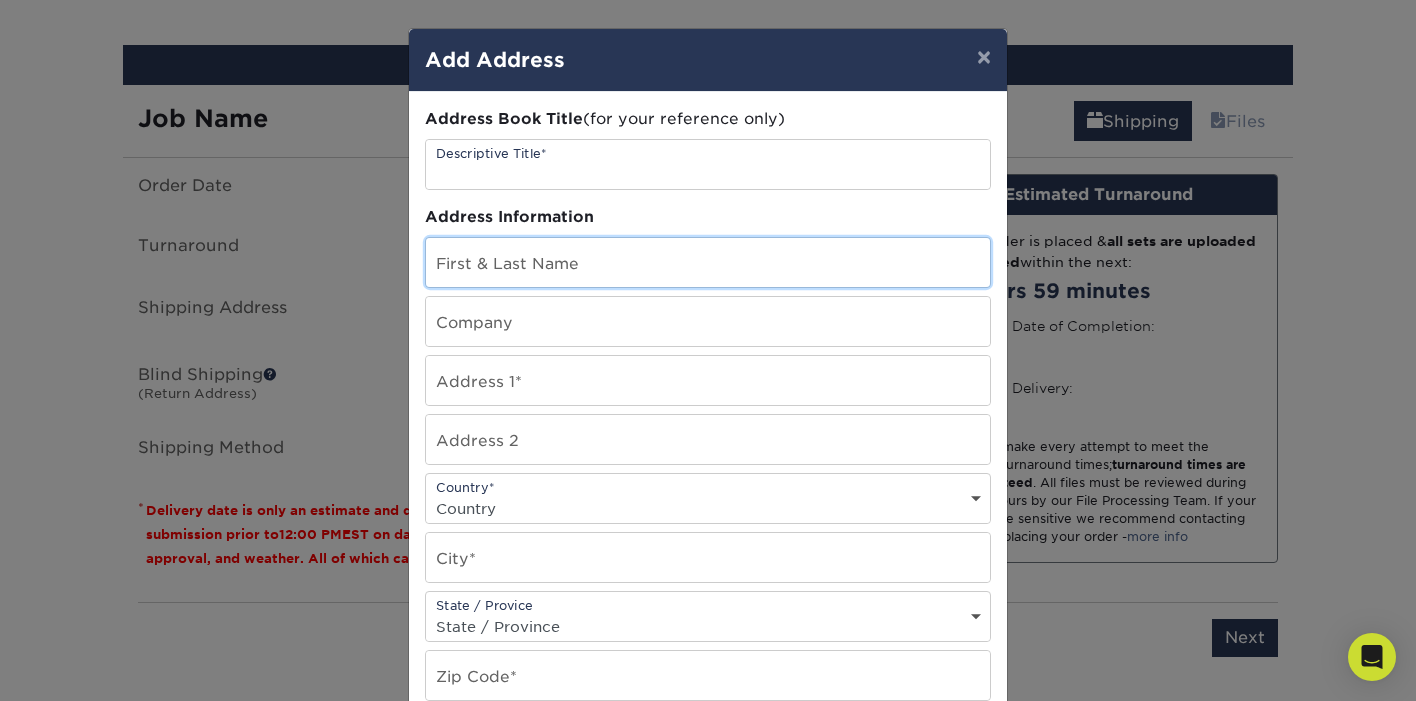 click at bounding box center (708, 262) 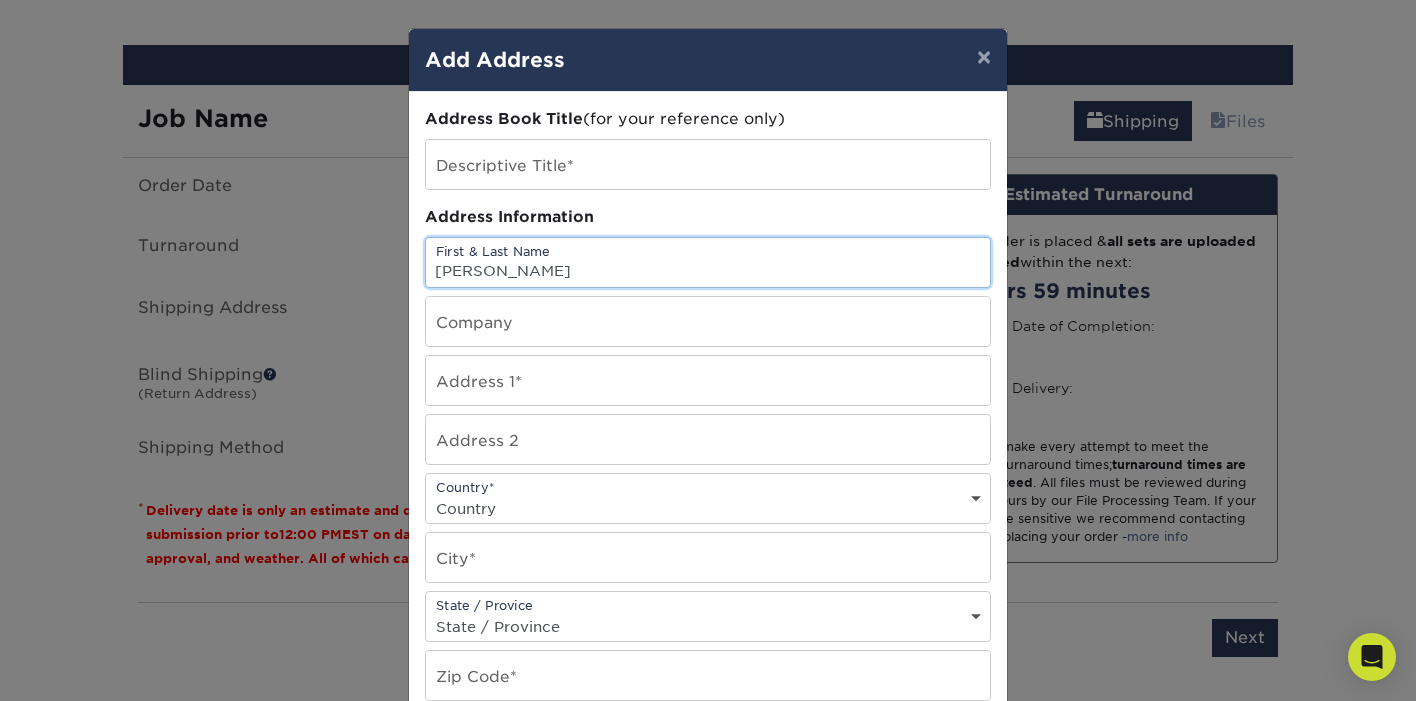 type on "[PERSON_NAME]" 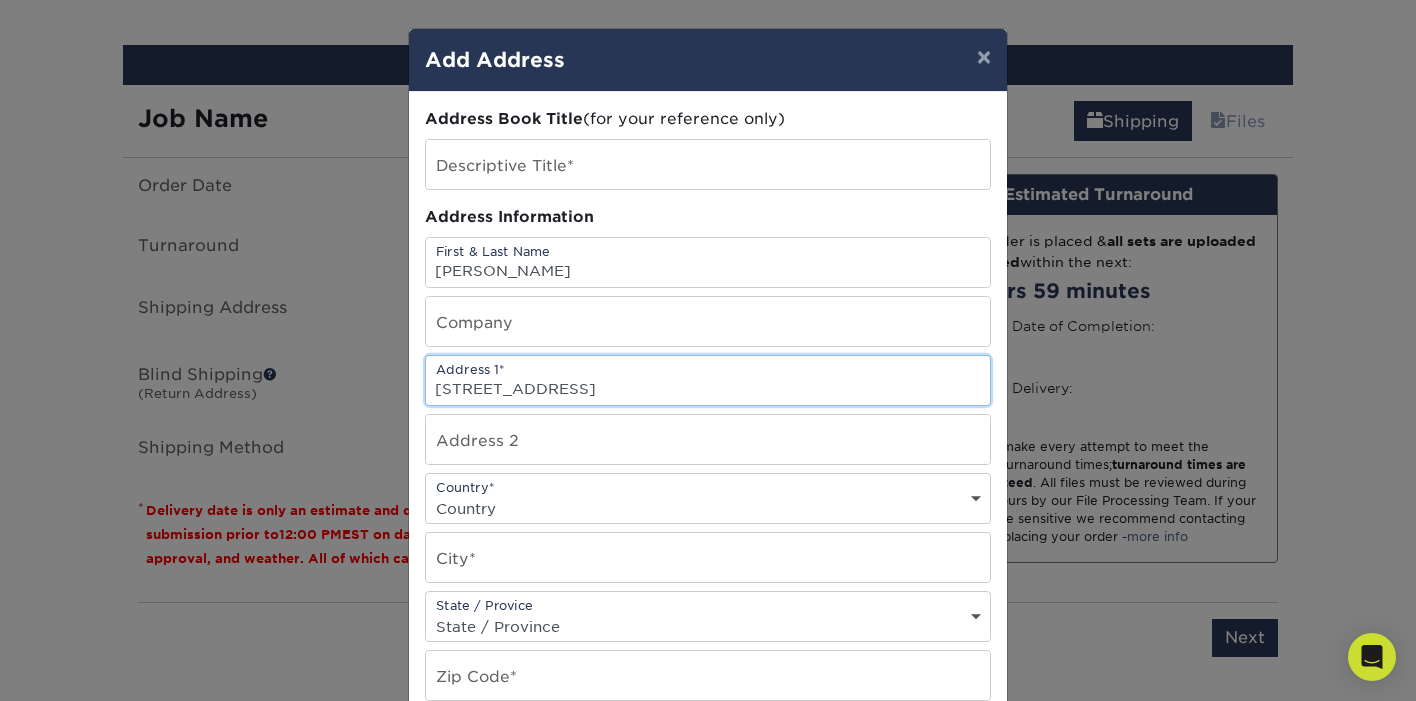 type on "[STREET_ADDRESS]" 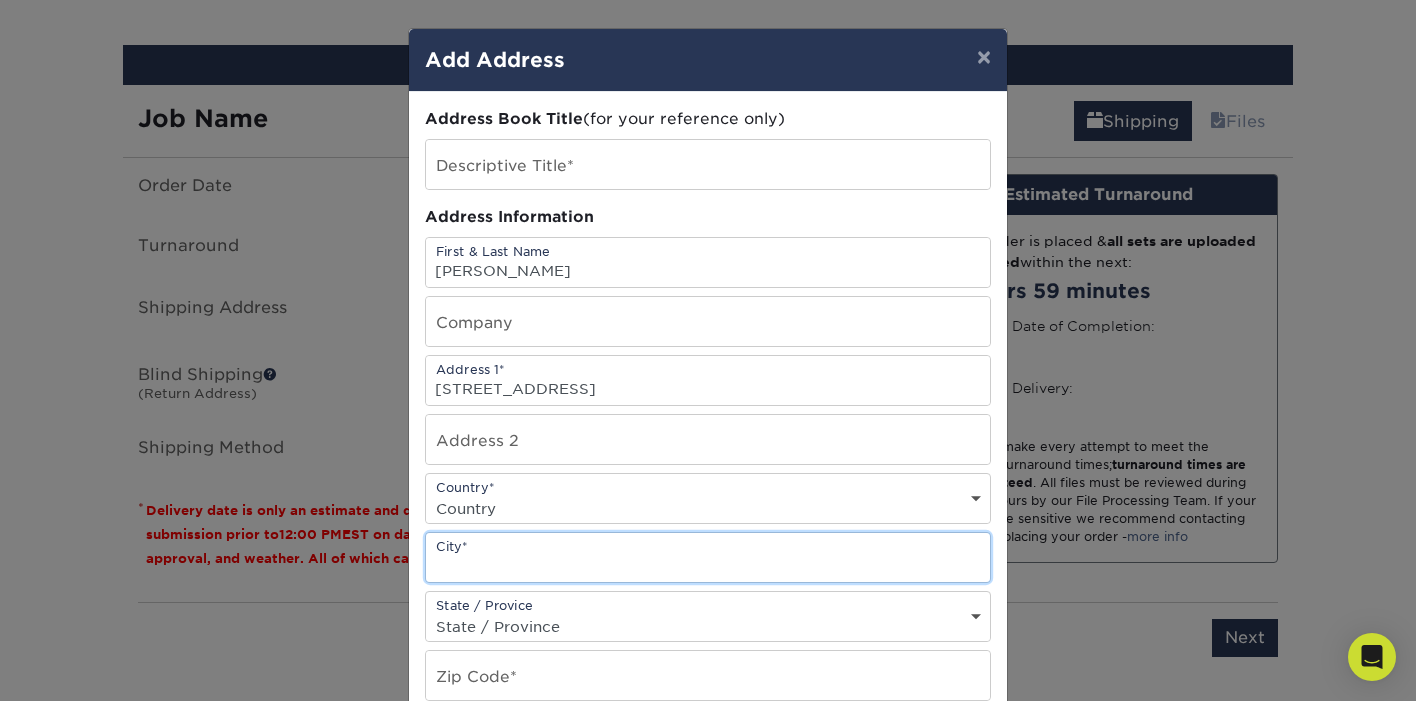 type on "J" 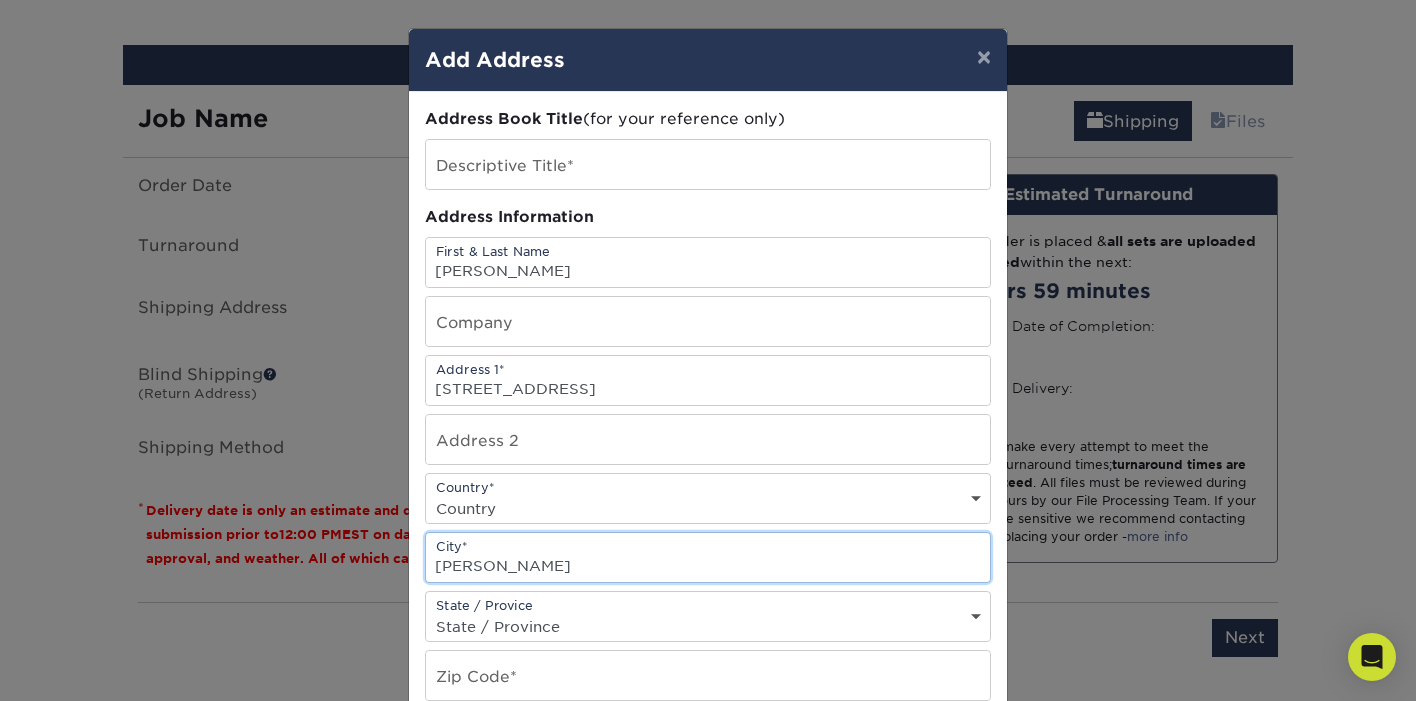 type on "[PERSON_NAME]" 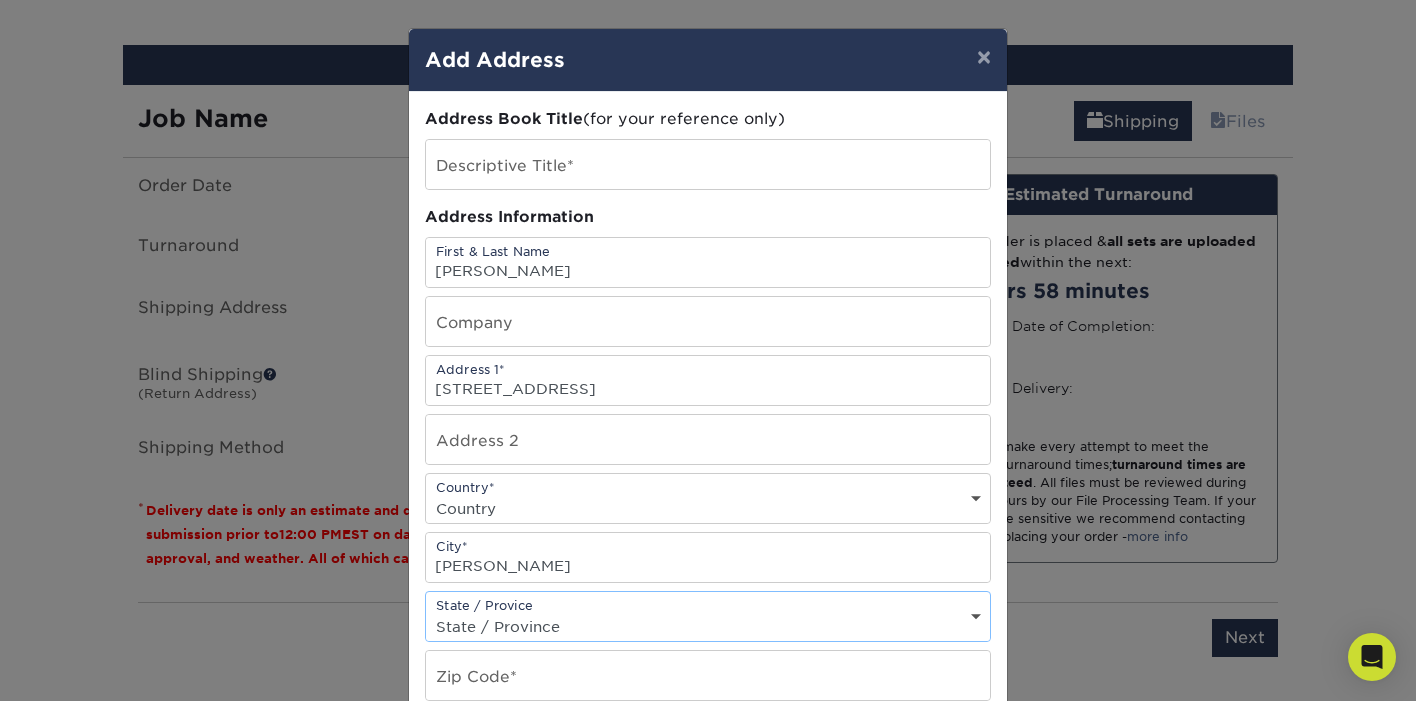 click on "Country [GEOGRAPHIC_DATA] [GEOGRAPHIC_DATA] ----------------------------- [GEOGRAPHIC_DATA] [GEOGRAPHIC_DATA] [GEOGRAPHIC_DATA] [US_STATE] [GEOGRAPHIC_DATA] [GEOGRAPHIC_DATA] [GEOGRAPHIC_DATA] [GEOGRAPHIC_DATA] [GEOGRAPHIC_DATA] [GEOGRAPHIC_DATA] [GEOGRAPHIC_DATA] [GEOGRAPHIC_DATA] [GEOGRAPHIC_DATA] [GEOGRAPHIC_DATA] [GEOGRAPHIC_DATA] [GEOGRAPHIC_DATA] [GEOGRAPHIC_DATA] [GEOGRAPHIC_DATA] [GEOGRAPHIC_DATA] [GEOGRAPHIC_DATA] [GEOGRAPHIC_DATA] [GEOGRAPHIC_DATA] [GEOGRAPHIC_DATA] [GEOGRAPHIC_DATA] [GEOGRAPHIC_DATA] [GEOGRAPHIC_DATA] [GEOGRAPHIC_DATA] [GEOGRAPHIC_DATA] [GEOGRAPHIC_DATA] [GEOGRAPHIC_DATA] [GEOGRAPHIC_DATA] [GEOGRAPHIC_DATA] [GEOGRAPHIC_DATA] [GEOGRAPHIC_DATA] [GEOGRAPHIC_DATA] [GEOGRAPHIC_DATA] [GEOGRAPHIC_DATA] [GEOGRAPHIC_DATA] [GEOGRAPHIC_DATA] [GEOGRAPHIC_DATA] [GEOGRAPHIC_DATA] [GEOGRAPHIC_DATA] [GEOGRAPHIC_DATA] [GEOGRAPHIC_DATA] [GEOGRAPHIC_DATA] [GEOGRAPHIC_DATA] [GEOGRAPHIC_DATA] [GEOGRAPHIC_DATA] [GEOGRAPHIC_DATA] [GEOGRAPHIC_DATA] [GEOGRAPHIC_DATA] [GEOGRAPHIC_DATA] [GEOGRAPHIC_DATA] [GEOGRAPHIC_DATA] [GEOGRAPHIC_DATA] [GEOGRAPHIC_DATA] [GEOGRAPHIC_DATA] [GEOGRAPHIC_DATA] [GEOGRAPHIC_DATA] [GEOGRAPHIC_DATA] [GEOGRAPHIC_DATA] [GEOGRAPHIC_DATA] [GEOGRAPHIC_DATA] [GEOGRAPHIC_DATA] [GEOGRAPHIC_DATA] [GEOGRAPHIC_DATA] [GEOGRAPHIC_DATA] [GEOGRAPHIC_DATA] [GEOGRAPHIC_DATA] [GEOGRAPHIC_DATA] [GEOGRAPHIC_DATA] [GEOGRAPHIC_DATA] [GEOGRAPHIC_DATA] [GEOGRAPHIC_DATA] [GEOGRAPHIC_DATA] [GEOGRAPHIC_DATA] [GEOGRAPHIC_DATA] [GEOGRAPHIC_DATA] [US_STATE] [GEOGRAPHIC_DATA] [GEOGRAPHIC_DATA] [GEOGRAPHIC_DATA] [GEOGRAPHIC_DATA] [GEOGRAPHIC_DATA] [GEOGRAPHIC_DATA] [GEOGRAPHIC_DATA] [US_STATE] [GEOGRAPHIC_DATA] [GEOGRAPHIC_DATA] [GEOGRAPHIC_DATA] [GEOGRAPHIC_DATA] [GEOGRAPHIC_DATA] [GEOGRAPHIC_DATA] [GEOGRAPHIC_DATA]" at bounding box center [708, 508] 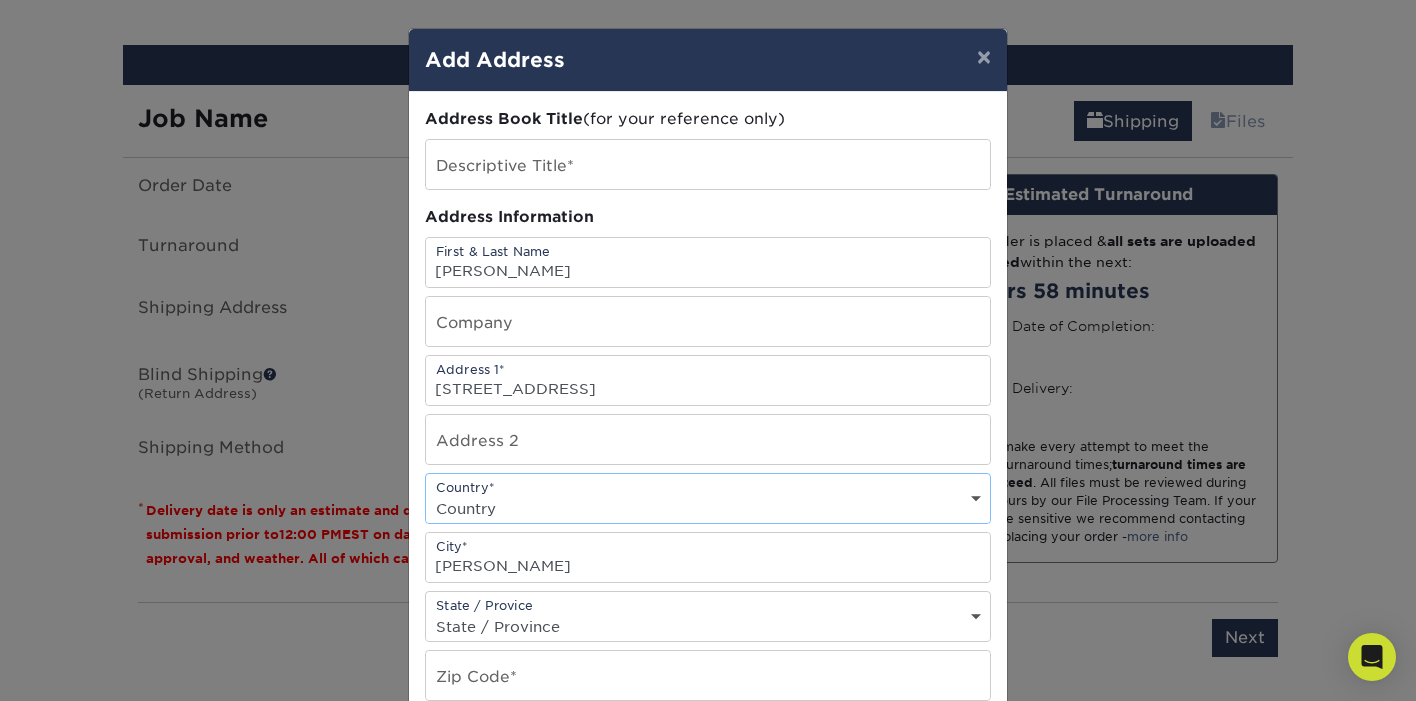 select on "US" 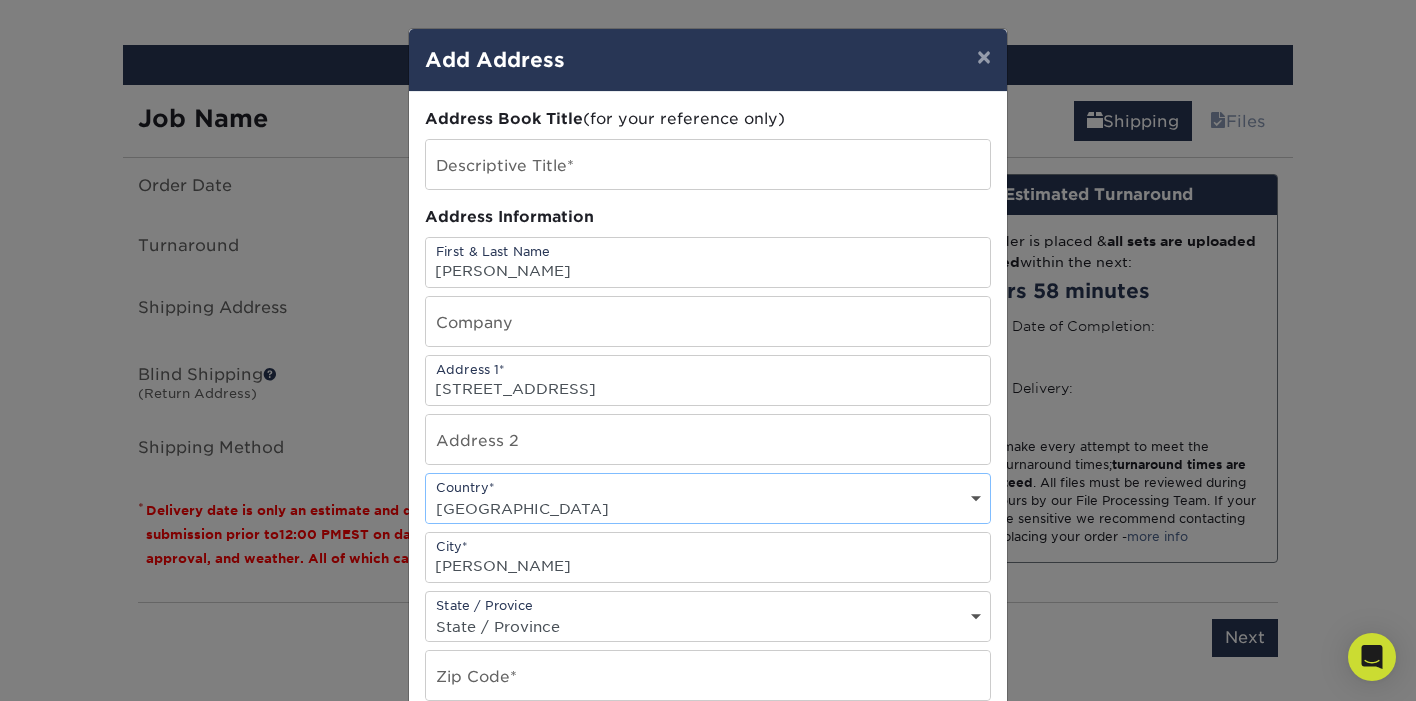 click on "State / Province [US_STATE] [US_STATE] [US_STATE] [US_STATE] [US_STATE] [US_STATE] [US_STATE] [US_STATE] [US_STATE] [US_STATE] [US_STATE] [US_STATE] [US_STATE] [US_STATE] [US_STATE] [US_STATE] [US_STATE] [US_STATE] [US_STATE] [US_STATE] [US_STATE] [US_STATE] [US_STATE] [US_STATE] [US_STATE] [US_STATE] [US_STATE] [US_STATE] [US_STATE] [US_STATE] [US_STATE] [US_STATE] [US_STATE] [US_STATE] [US_STATE] [US_STATE] [US_STATE] [US_STATE] [US_STATE] [US_STATE] [US_STATE] [US_STATE] [US_STATE] [US_STATE] [US_STATE] [US_STATE] [US_STATE][PERSON_NAME][US_STATE] [US_STATE][PERSON_NAME] [US_STATE] [US_STATE] [GEOGRAPHIC_DATA] [GEOGRAPHIC_DATA] [GEOGRAPHIC_DATA] [GEOGRAPHIC_DATA] [GEOGRAPHIC_DATA] [GEOGRAPHIC_DATA] [GEOGRAPHIC_DATA] [GEOGRAPHIC_DATA] [GEOGRAPHIC_DATA] [GEOGRAPHIC_DATA] [GEOGRAPHIC_DATA] [GEOGRAPHIC_DATA] [GEOGRAPHIC_DATA] [GEOGRAPHIC_DATA] [GEOGRAPHIC_DATA] [GEOGRAPHIC_DATA] [GEOGRAPHIC_DATA] [GEOGRAPHIC_DATA] [PERSON_NAME][GEOGRAPHIC_DATA] [GEOGRAPHIC_DATA] [GEOGRAPHIC_DATA] [GEOGRAPHIC_DATA] [US_STATE] [GEOGRAPHIC_DATA] [GEOGRAPHIC_DATA] [US_STATE] [GEOGRAPHIC_DATA] [US_STATE] [GEOGRAPHIC_DATA] [GEOGRAPHIC_DATA] [GEOGRAPHIC_DATA] [GEOGRAPHIC_DATA] [GEOGRAPHIC_DATA] [GEOGRAPHIC_DATA] [GEOGRAPHIC_DATA] [GEOGRAPHIC_DATA] [GEOGRAPHIC_DATA] [GEOGRAPHIC_DATA][PERSON_NAME][GEOGRAPHIC_DATA] [GEOGRAPHIC_DATA] [GEOGRAPHIC_DATA] [GEOGRAPHIC_DATA] [GEOGRAPHIC_DATA] [GEOGRAPHIC_DATA] [GEOGRAPHIC_DATA][PERSON_NAME][GEOGRAPHIC_DATA] [GEOGRAPHIC_DATA] [GEOGRAPHIC_DATA] [PERSON_NAME][GEOGRAPHIC_DATA] [GEOGRAPHIC_DATA][PERSON_NAME] [GEOGRAPHIC_DATA] [GEOGRAPHIC_DATA] [GEOGRAPHIC_DATA] [GEOGRAPHIC_DATA] [GEOGRAPHIC_DATA] [GEOGRAPHIC_DATA] [GEOGRAPHIC_DATA]" at bounding box center (708, 626) 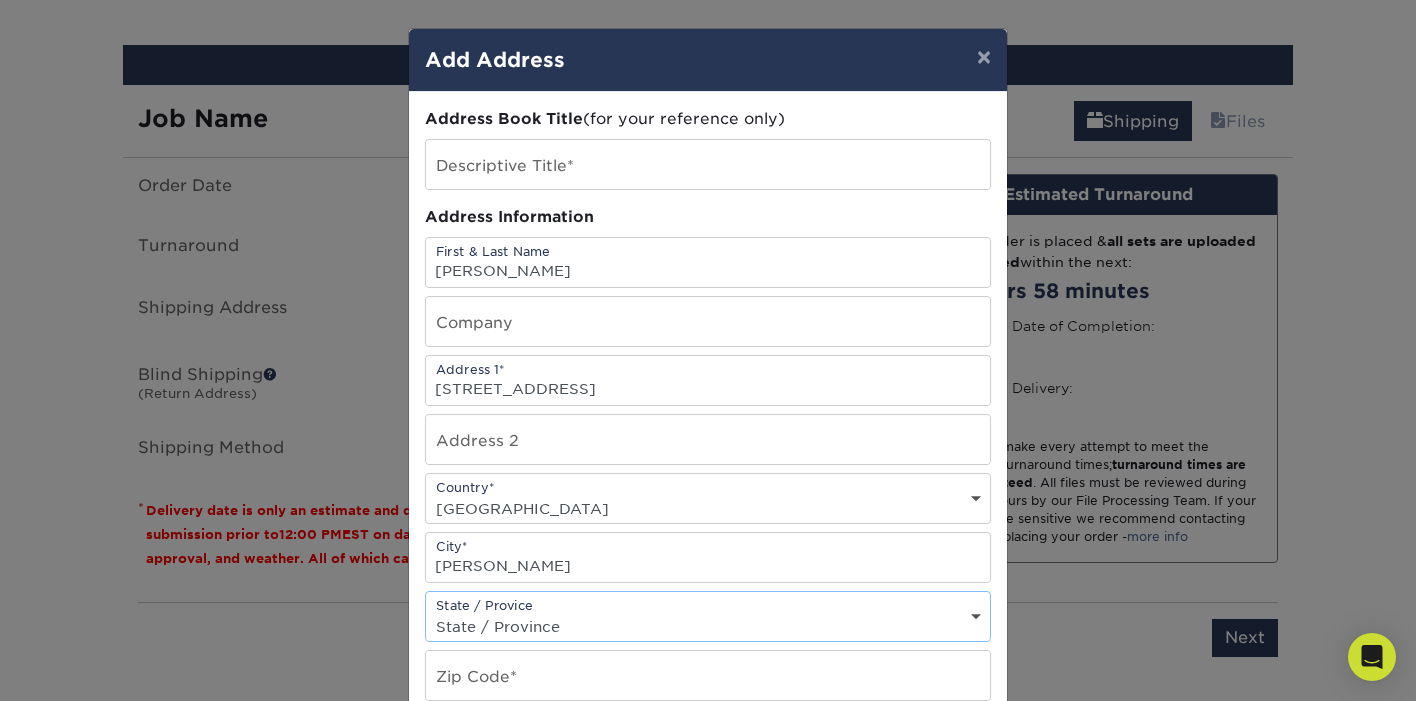 select on "NH" 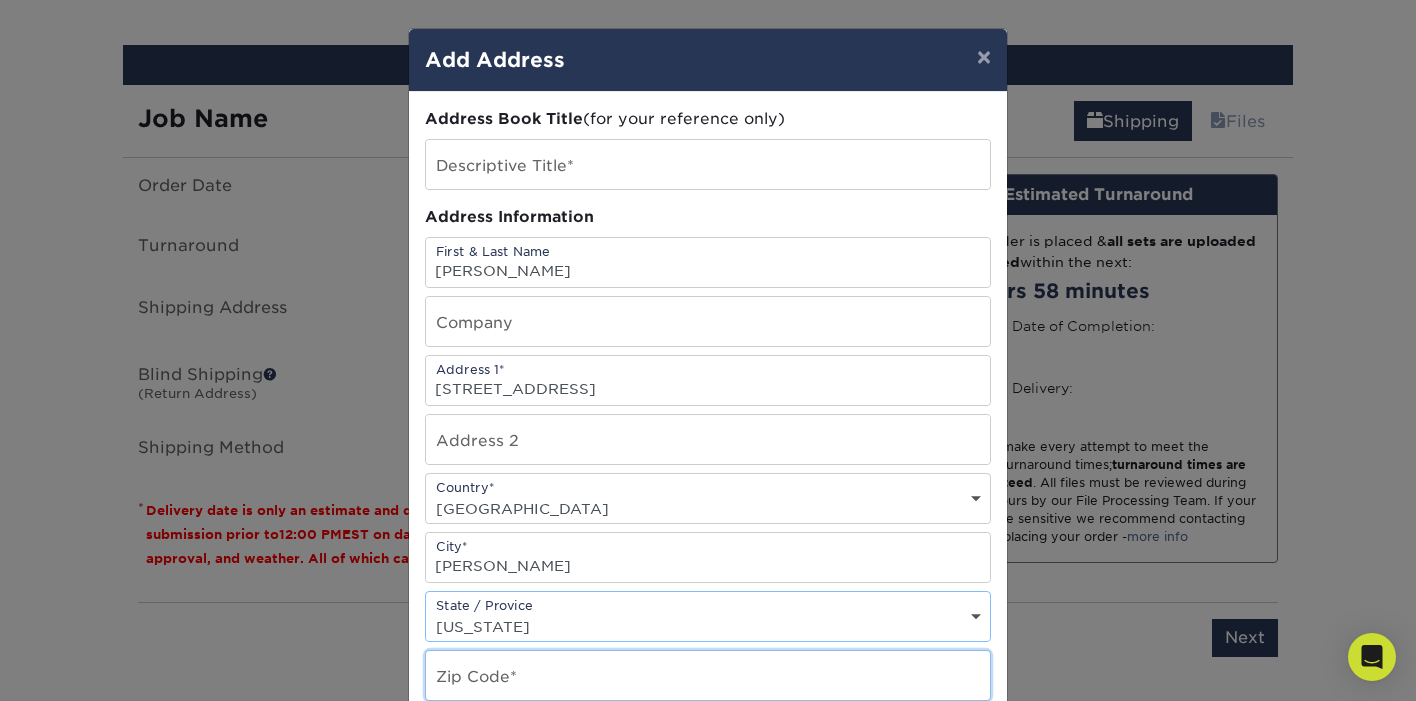 click at bounding box center [708, 675] 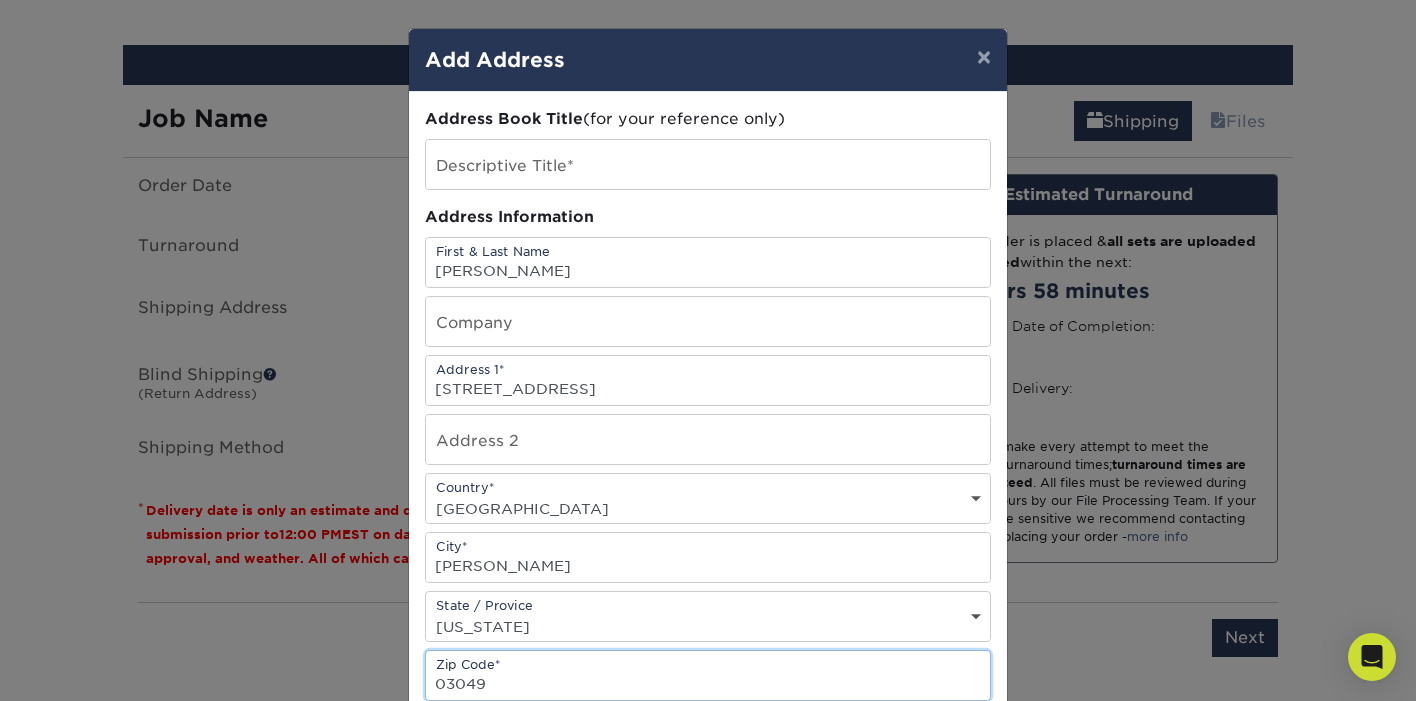 scroll, scrollTop: 0, scrollLeft: 0, axis: both 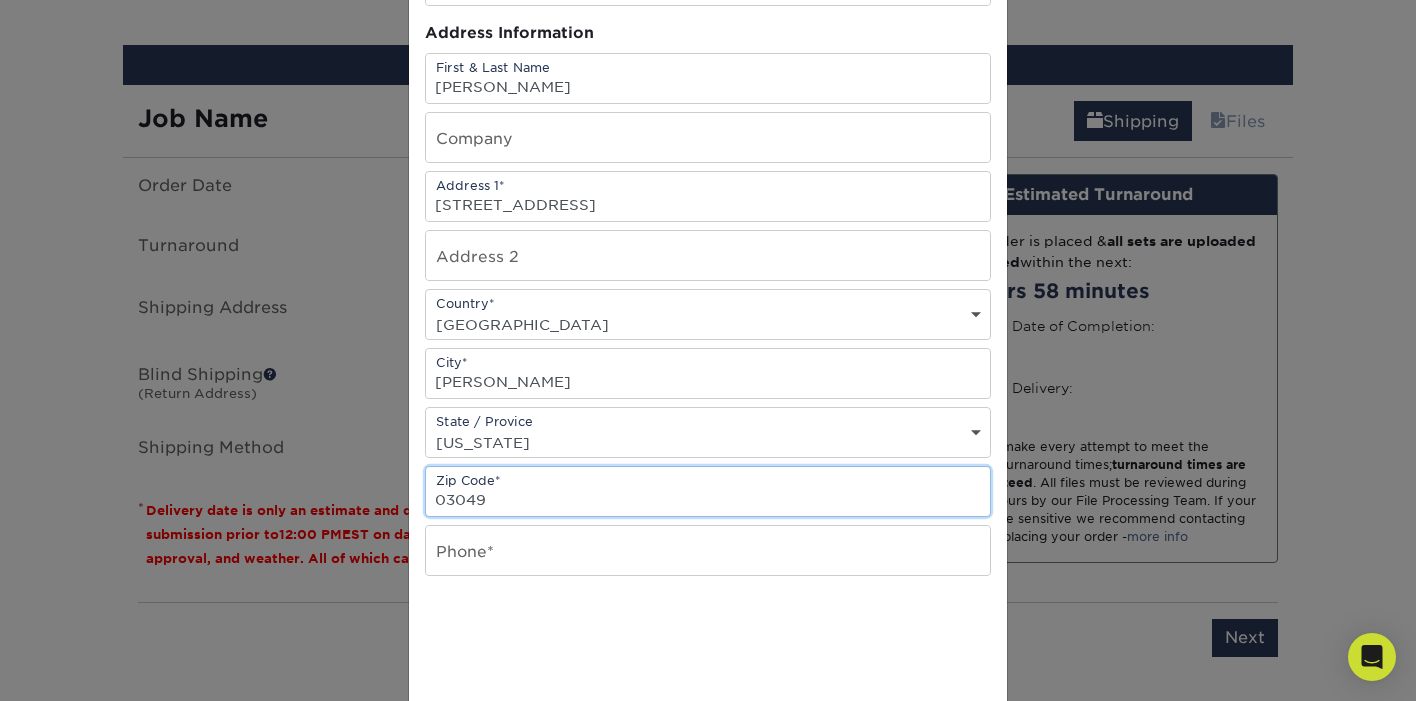 type on "03049" 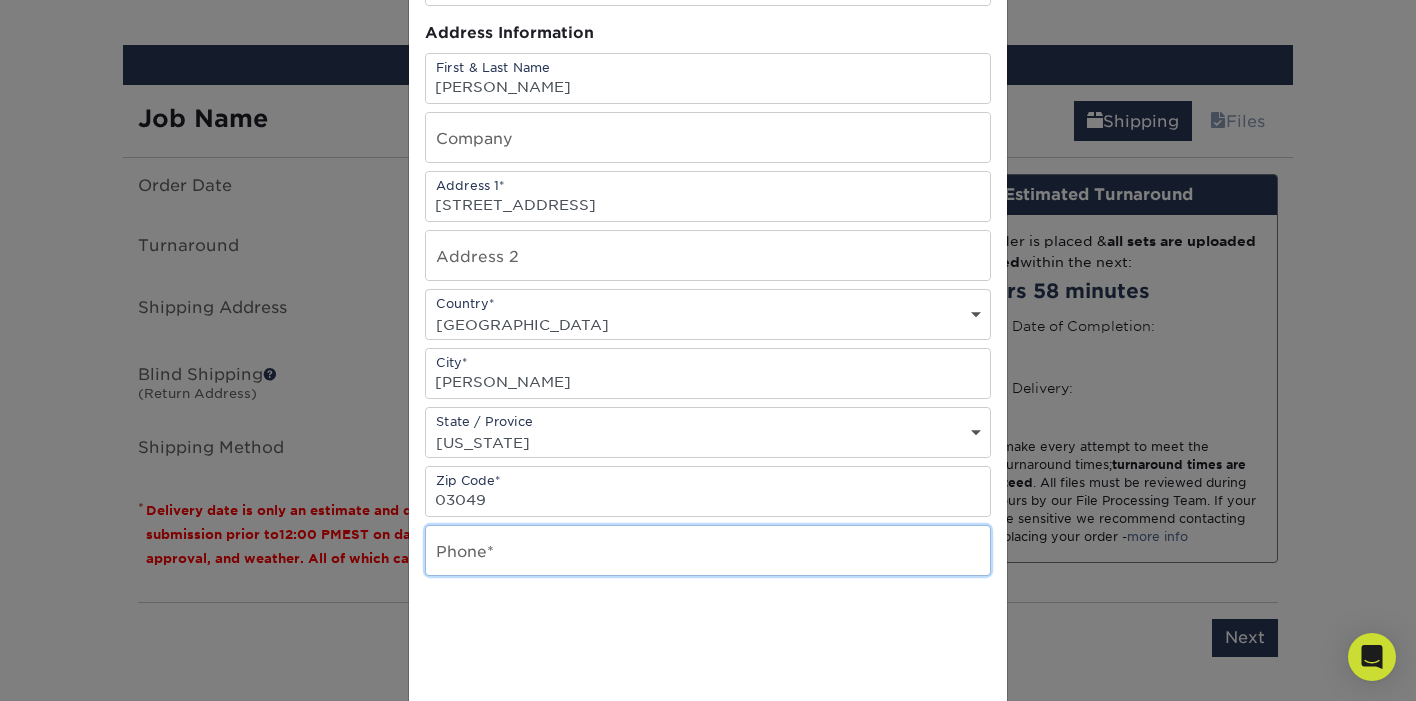 click at bounding box center [708, 550] 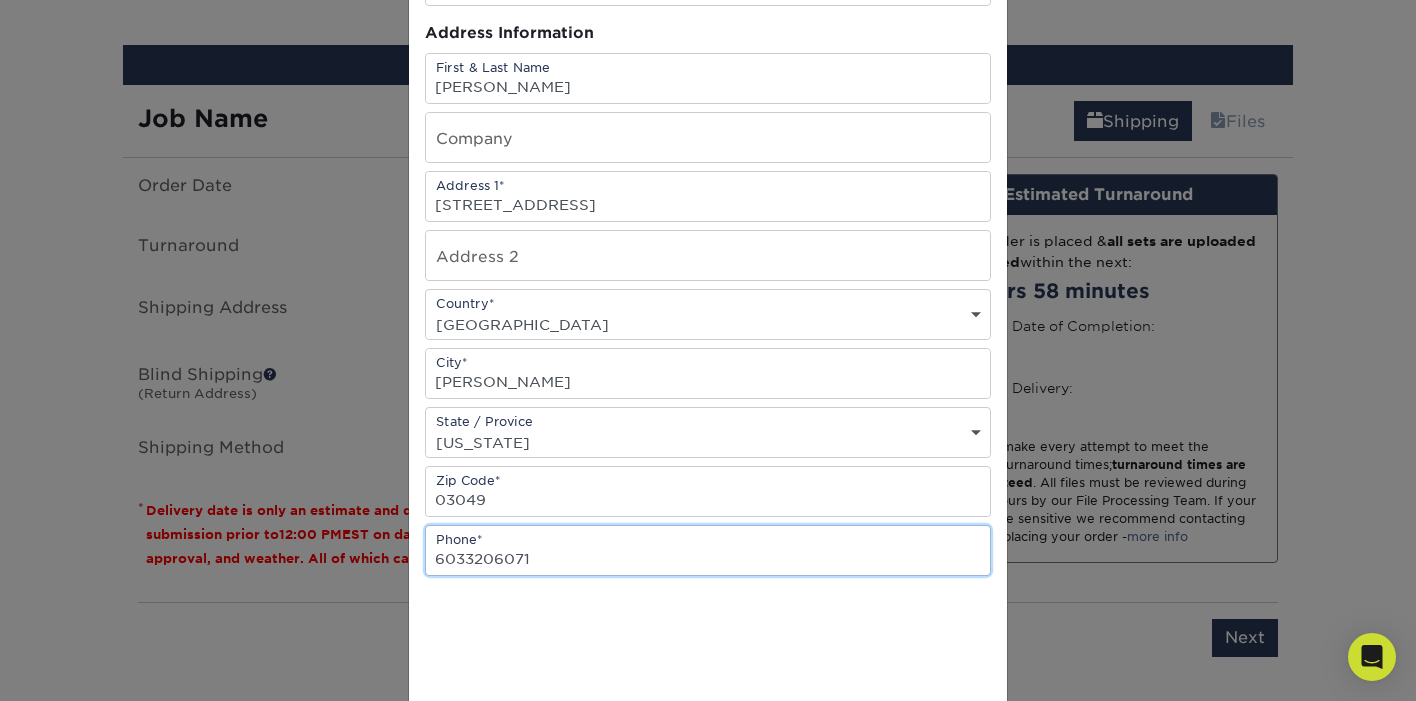 type on "6033206071" 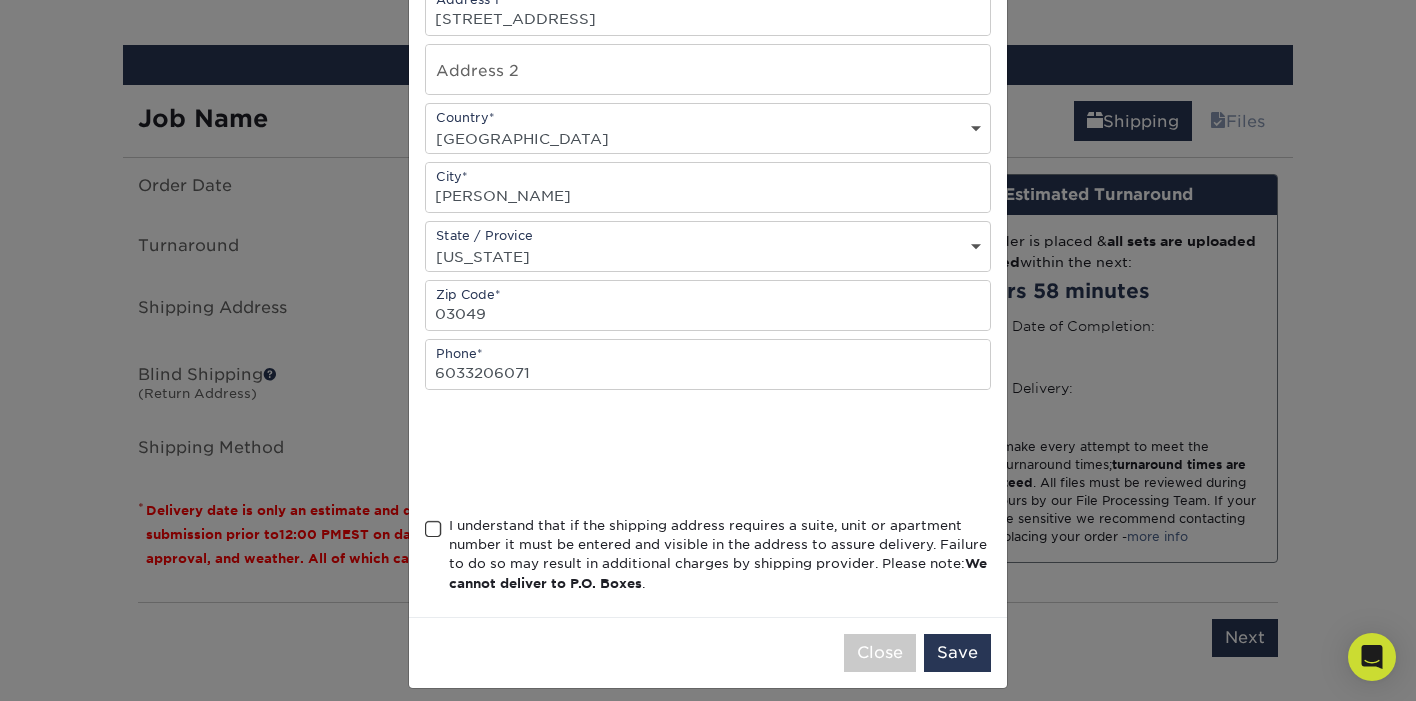 scroll, scrollTop: 371, scrollLeft: 0, axis: vertical 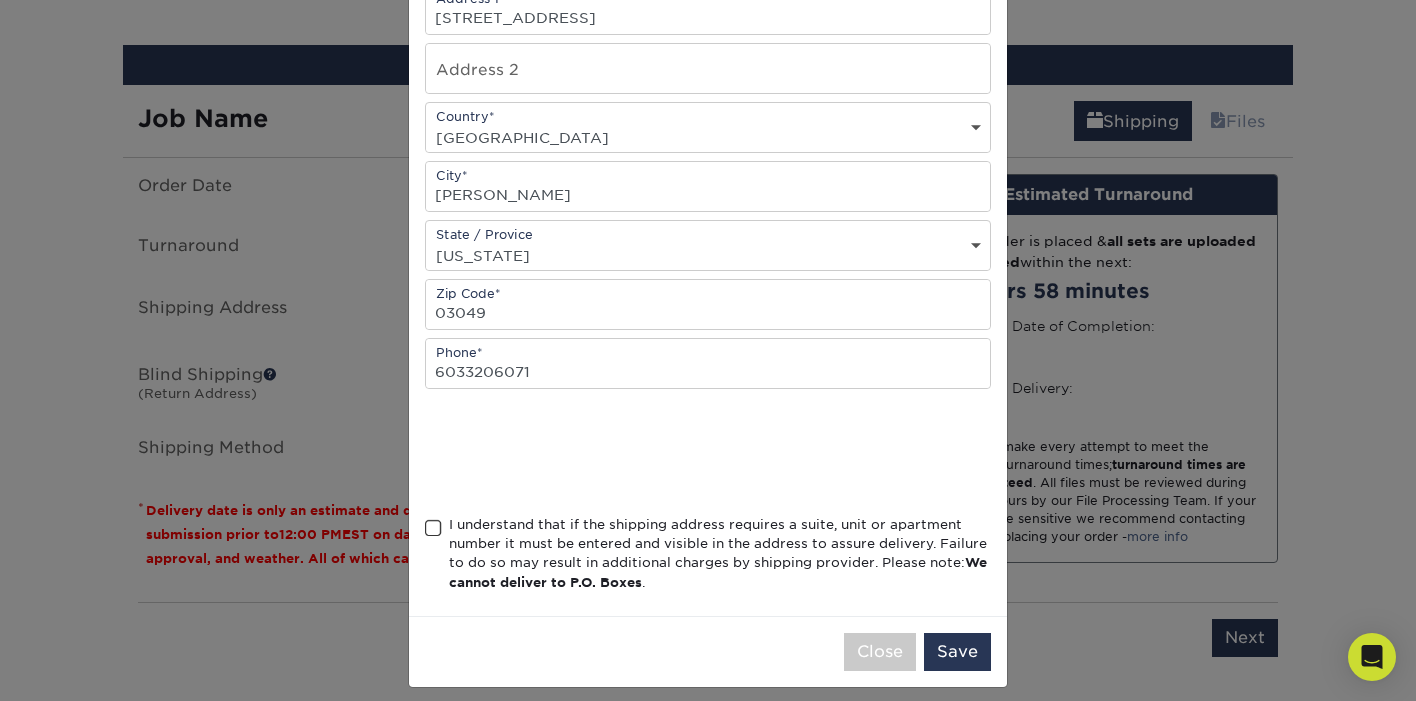 click at bounding box center [433, 528] 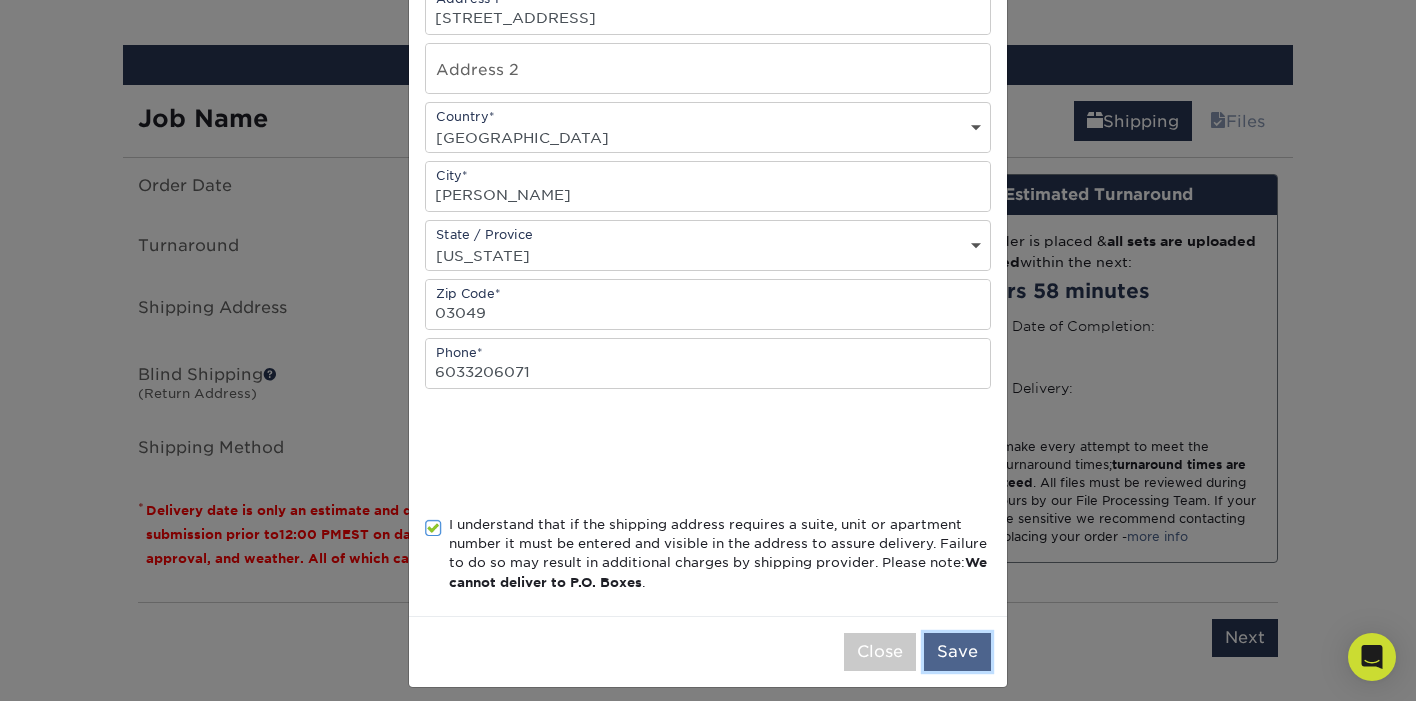 click on "Save" at bounding box center (957, 652) 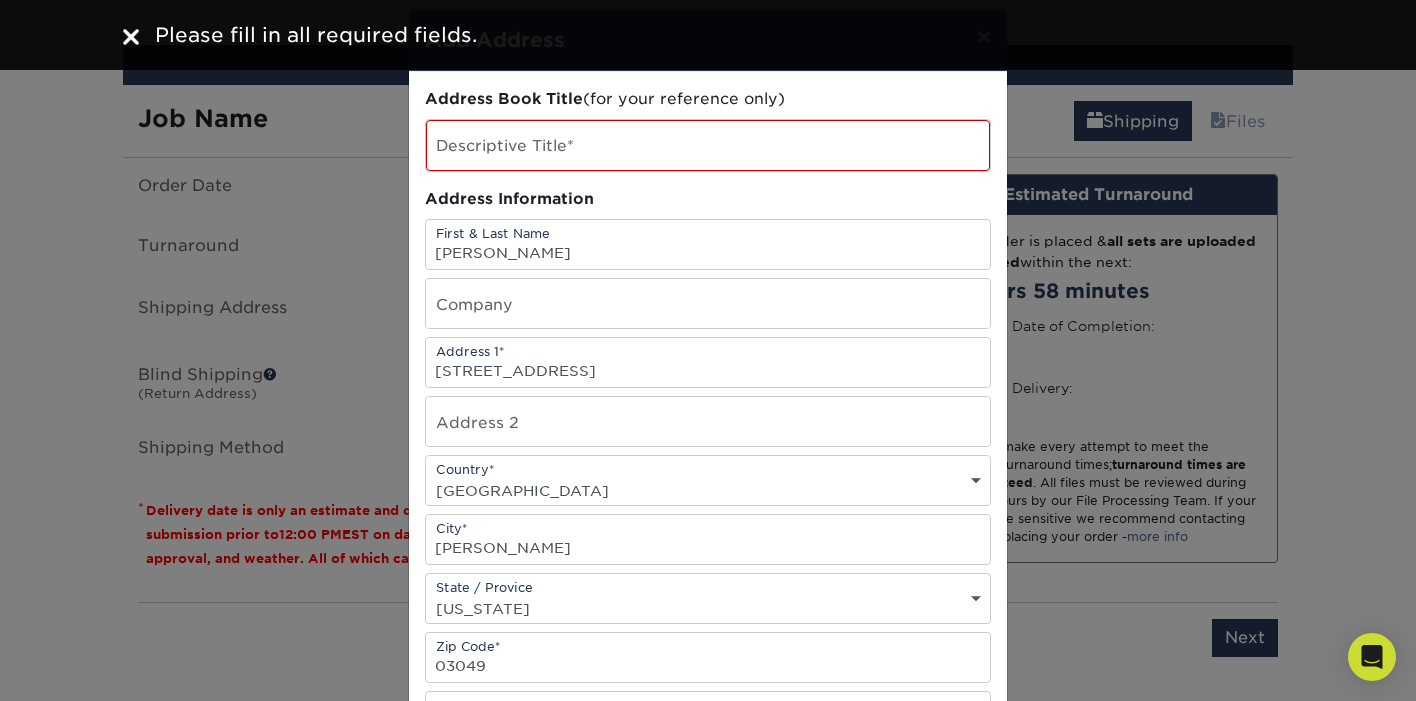 scroll, scrollTop: 0, scrollLeft: 0, axis: both 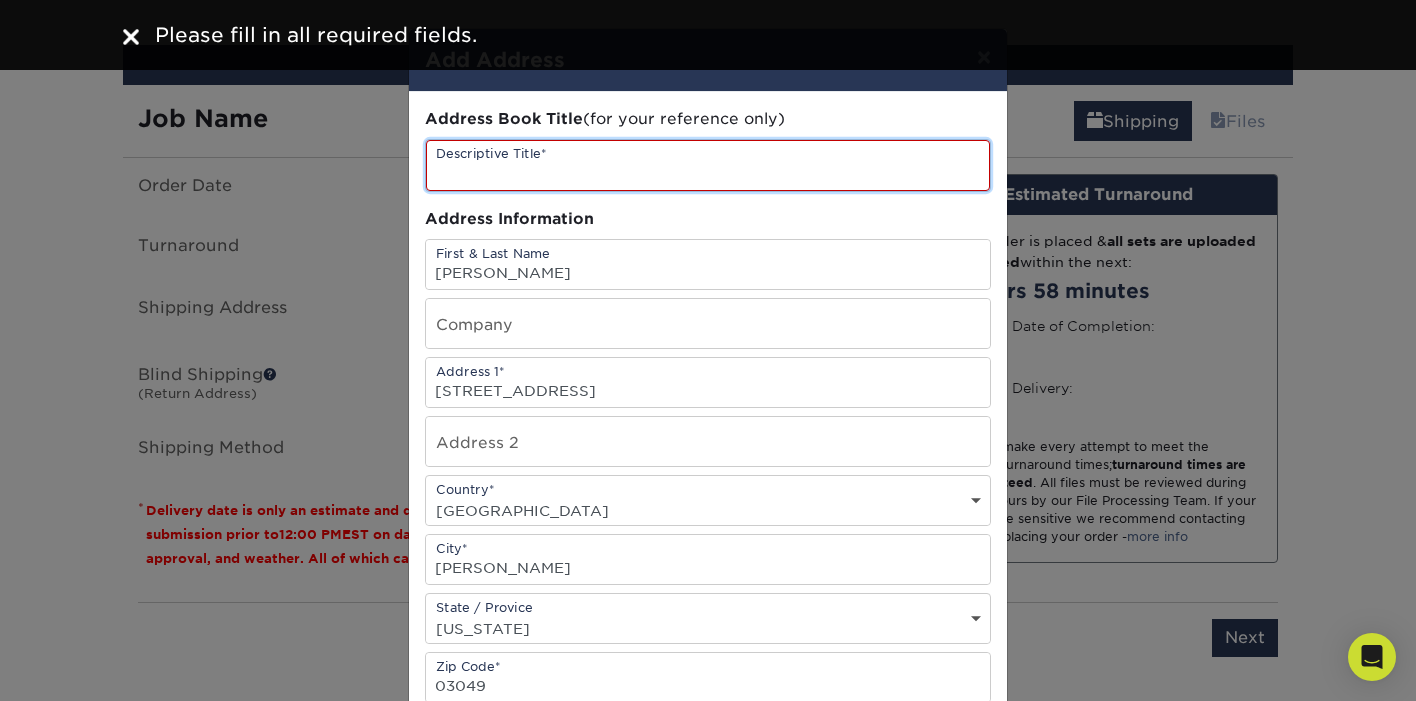 click at bounding box center (708, 165) 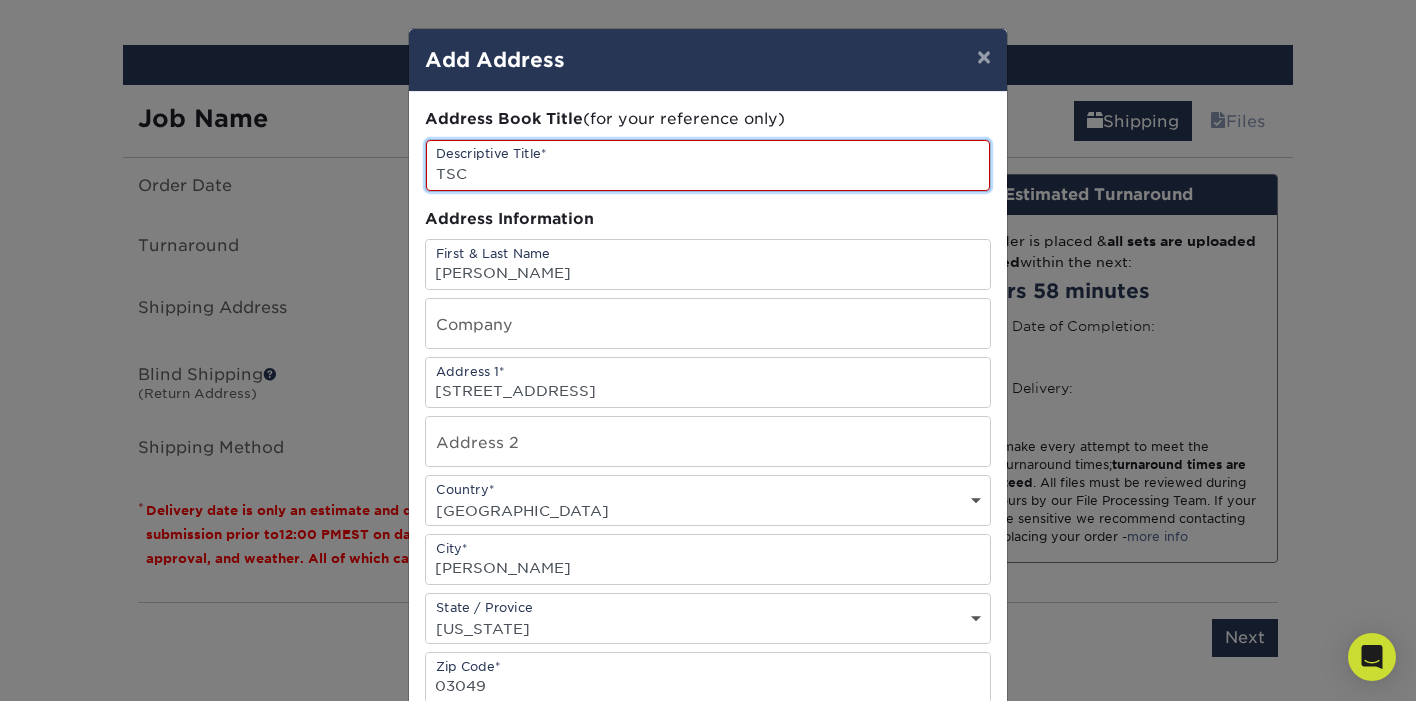 scroll, scrollTop: 388, scrollLeft: 0, axis: vertical 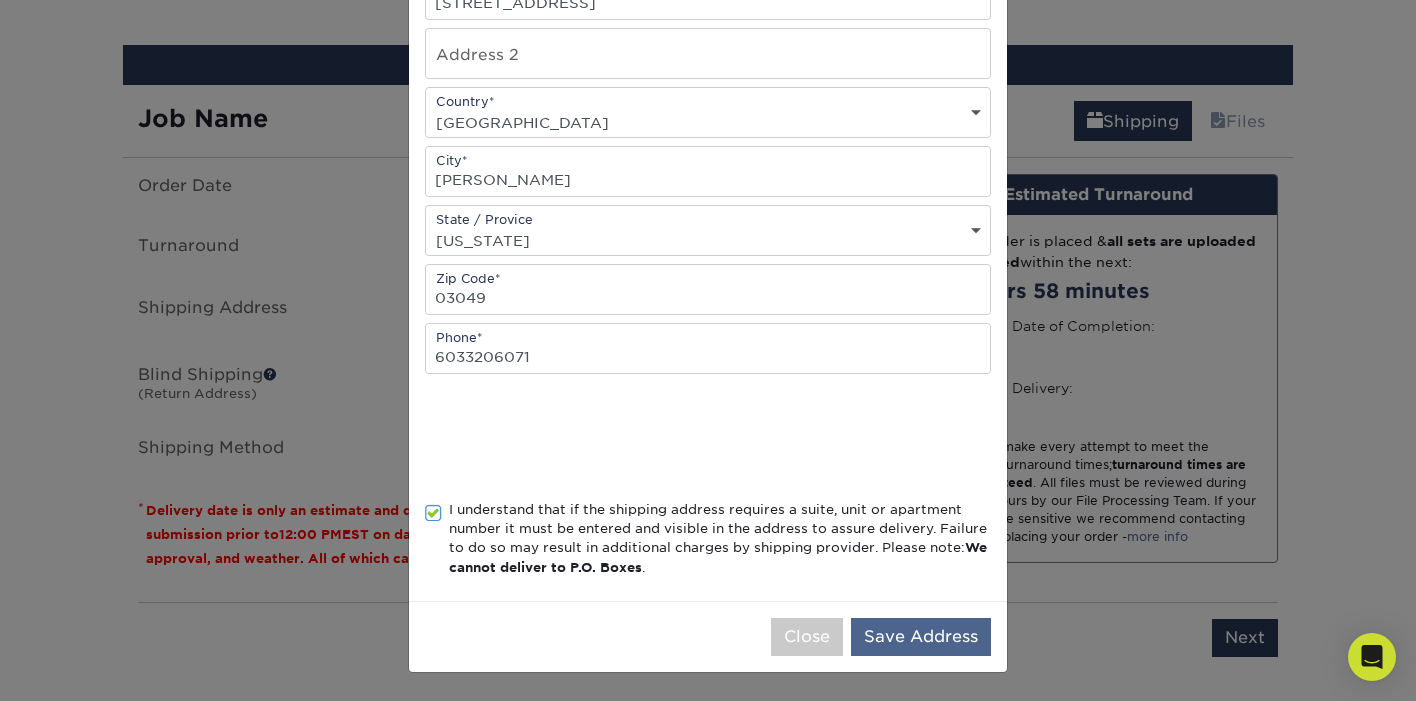 type on "TSC" 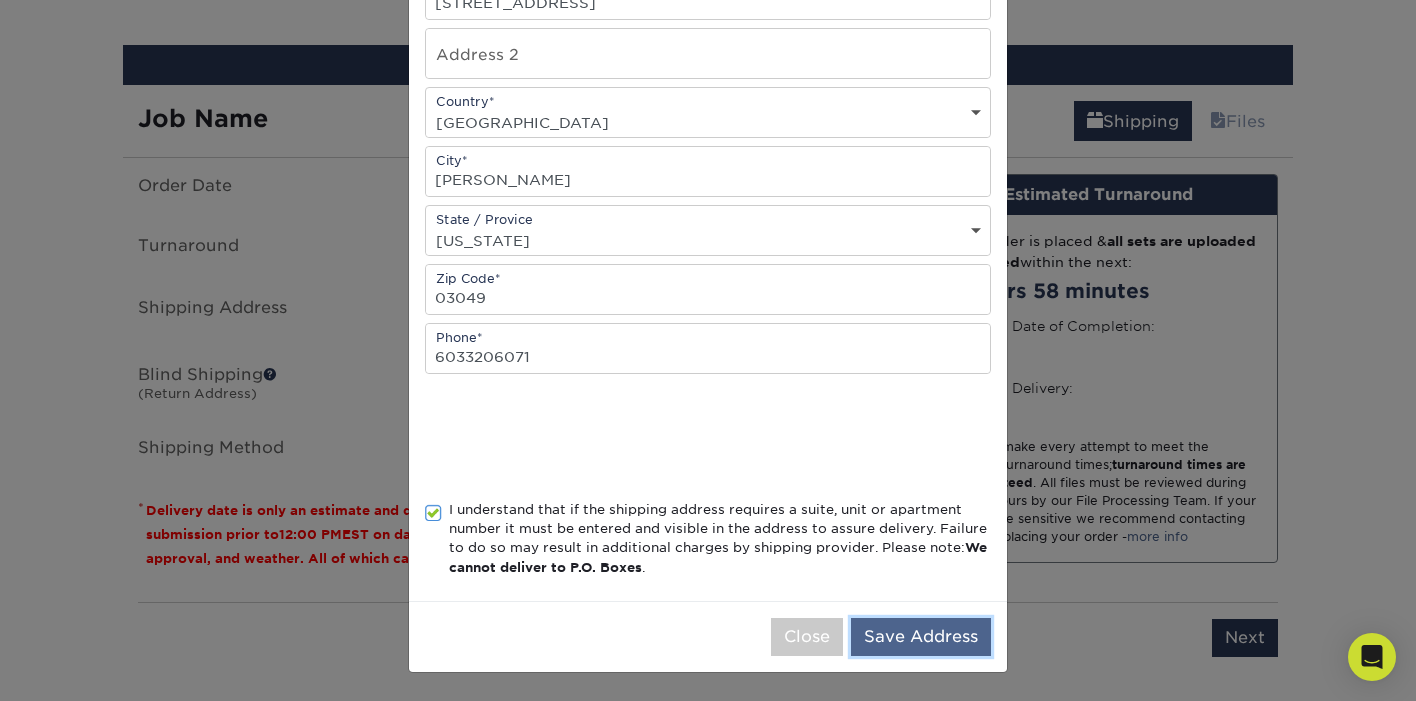 click on "Save Address" at bounding box center [921, 637] 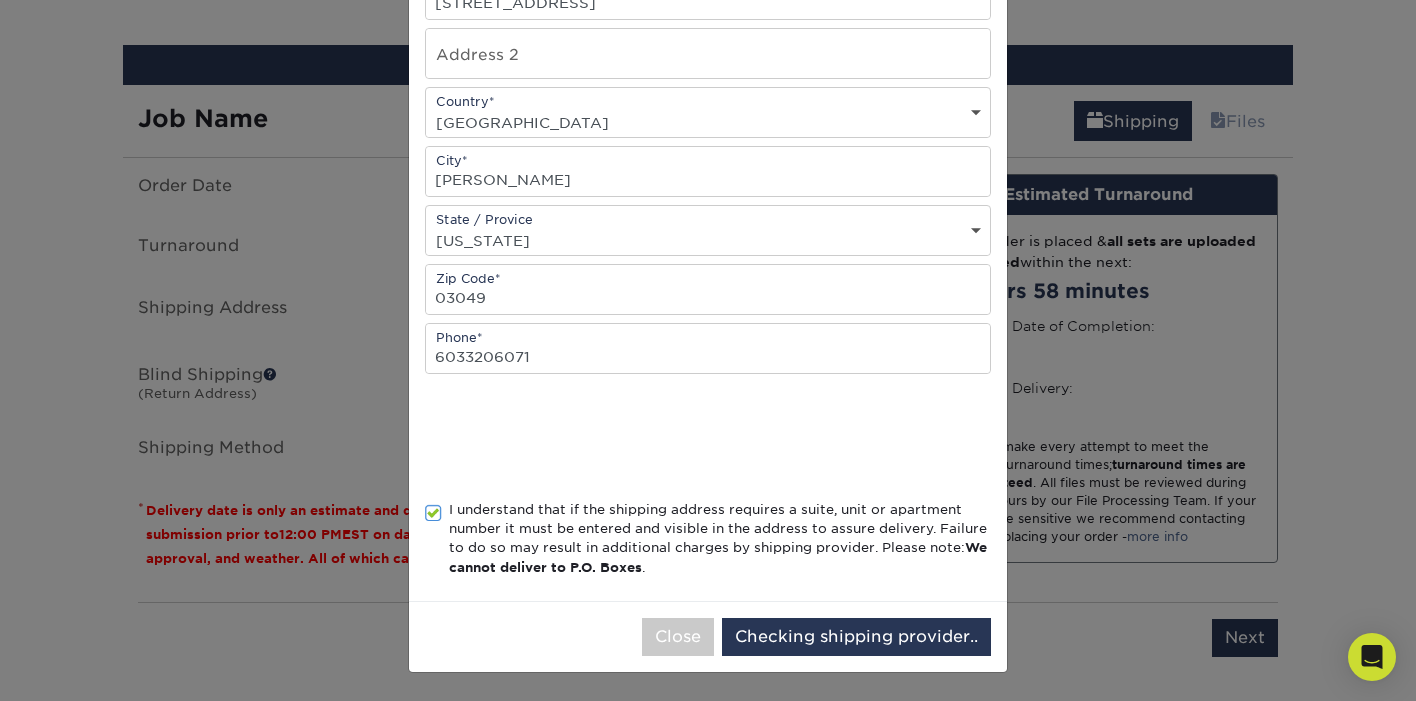 scroll, scrollTop: 0, scrollLeft: 0, axis: both 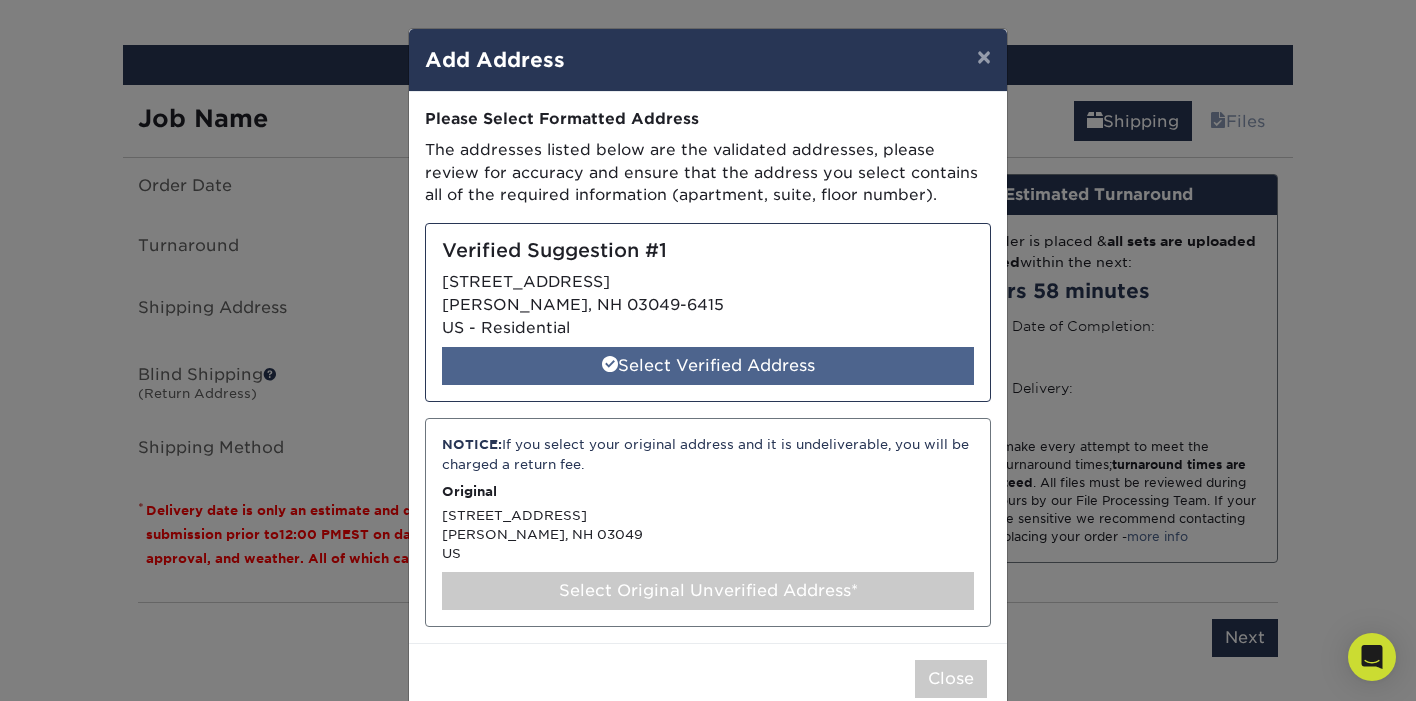 click on "Select Verified Address" at bounding box center (708, 366) 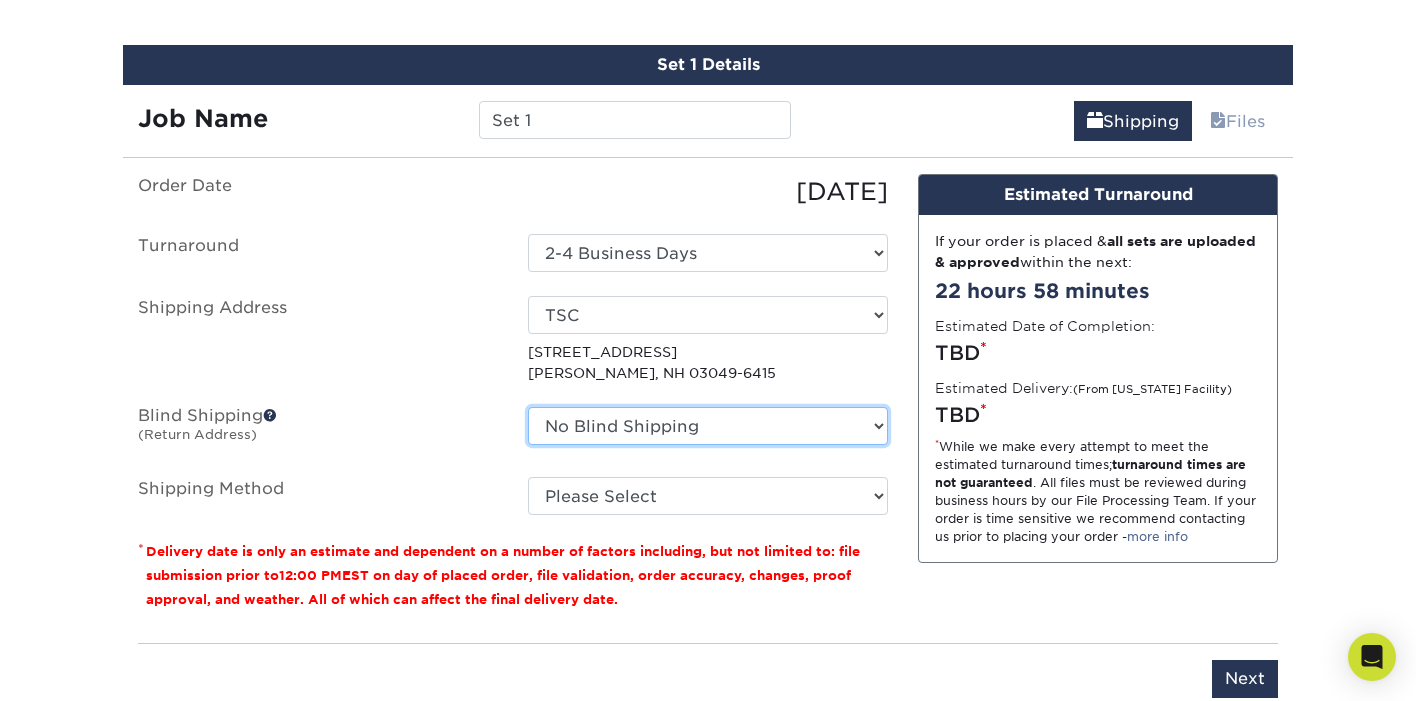 click on "No Blind Shipping
+ Add New Address" at bounding box center (708, 426) 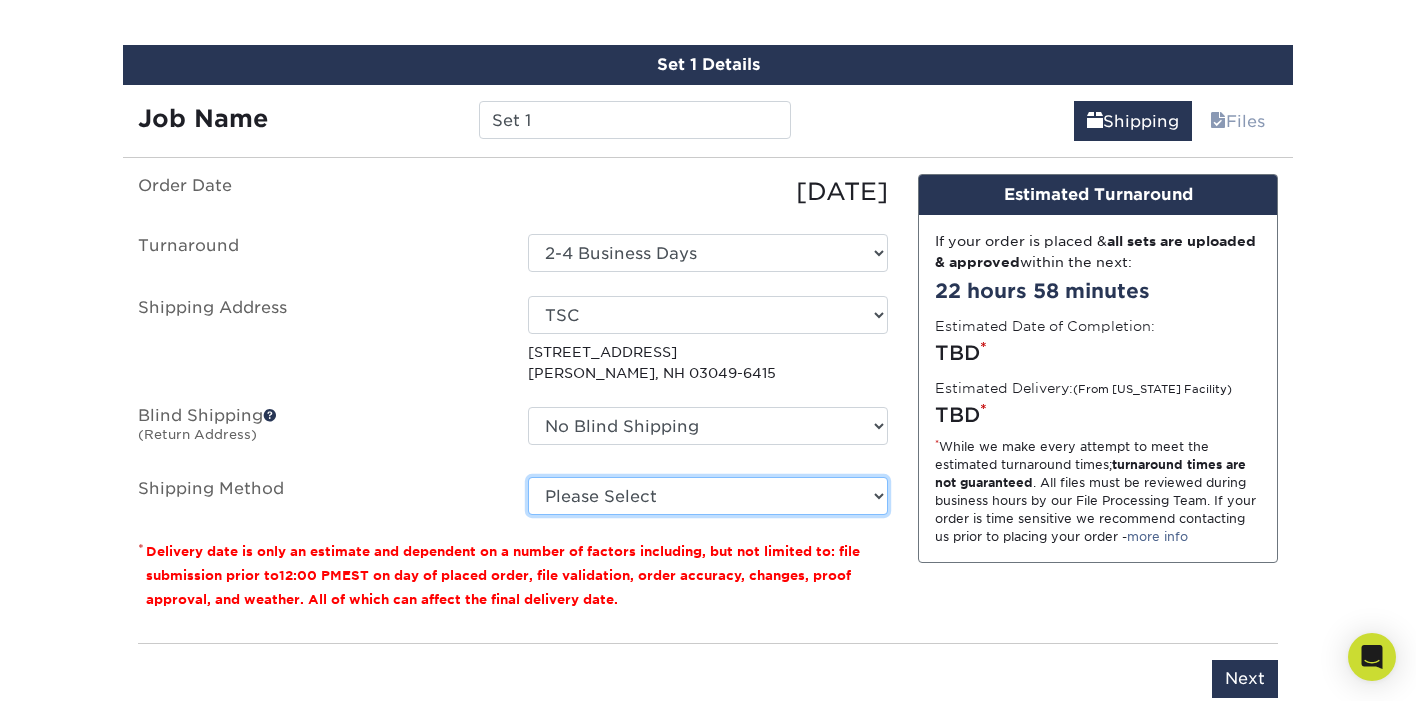 click on "Please Select Ground Shipping (+$7.84) 3 Day Shipping Service (+$24.26) 2 Day Air Shipping (+$24.72) Next Day Shipping by 5pm (+$27.04) Next Day Shipping by 12 noon (+$28.08) Next Day Air Early A.M. (+$131.26)" at bounding box center (708, 496) 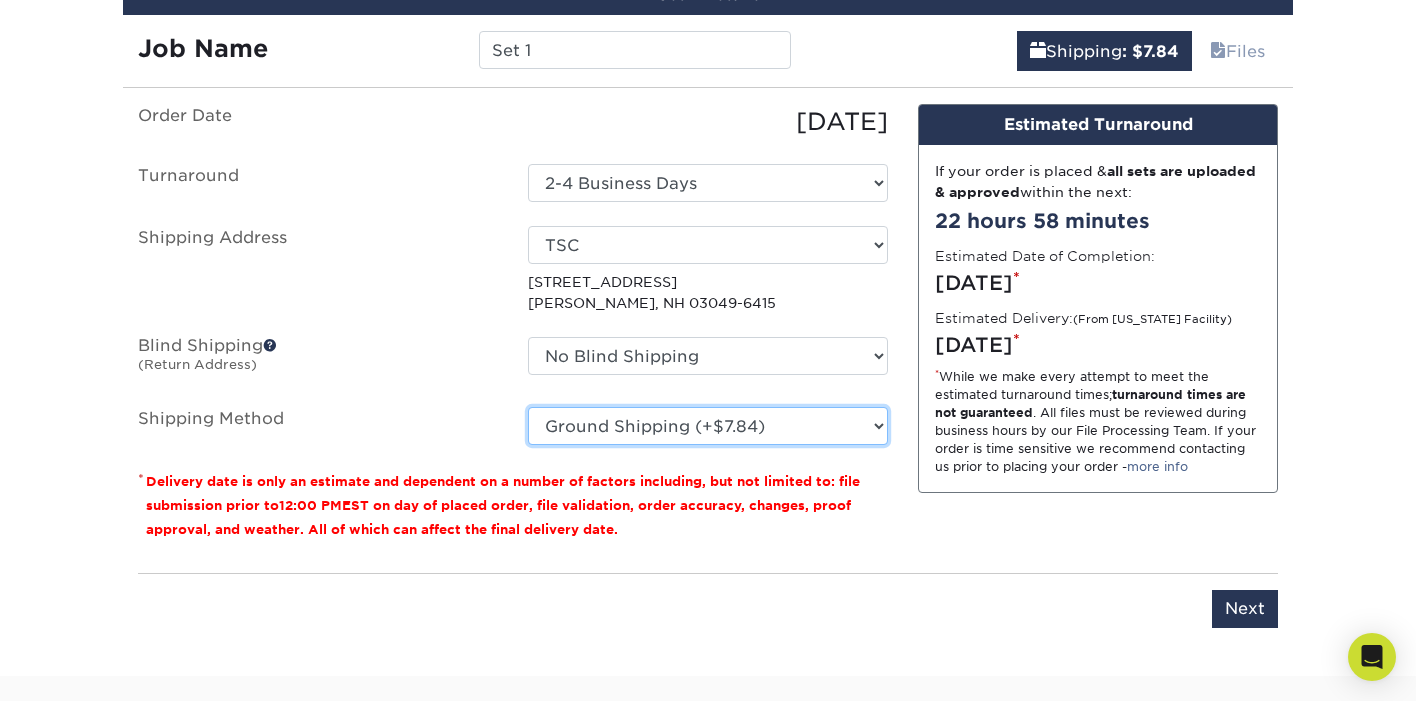 scroll, scrollTop: 1608, scrollLeft: 0, axis: vertical 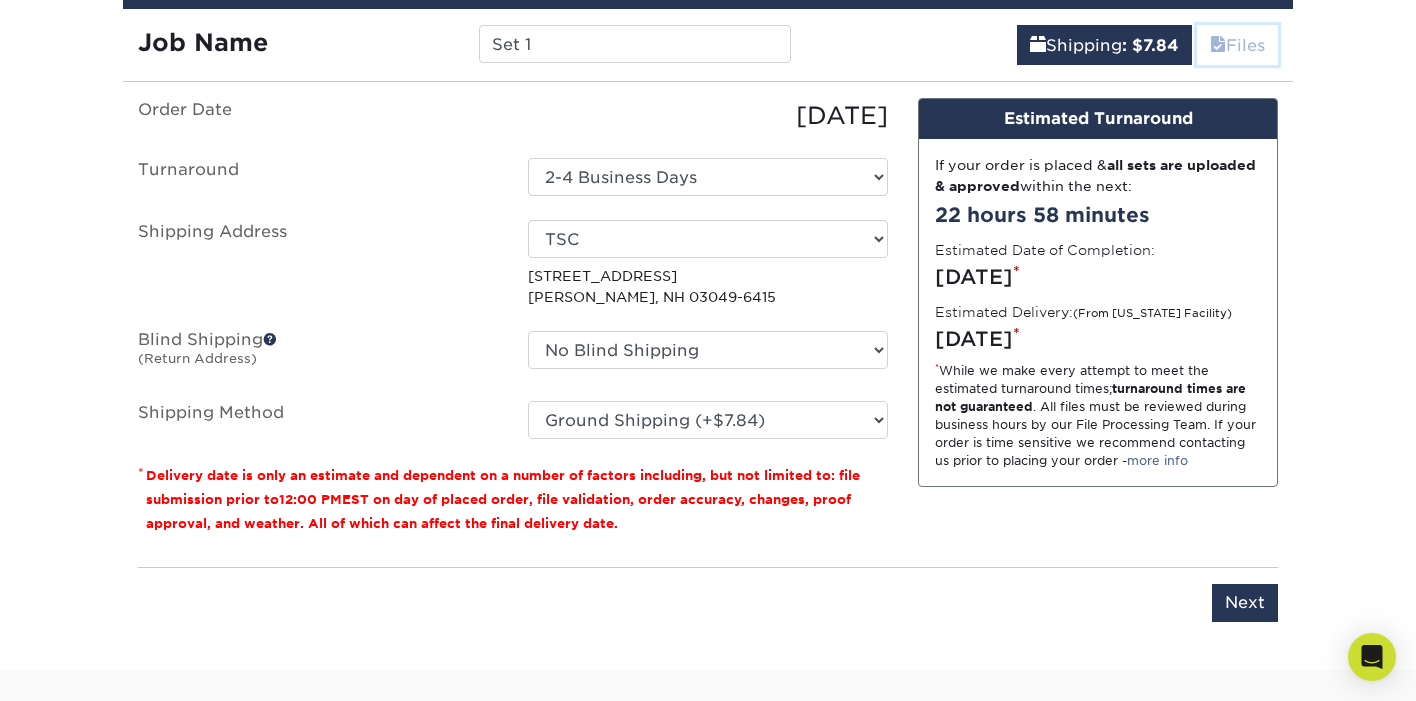 click on "Files" at bounding box center [1237, 45] 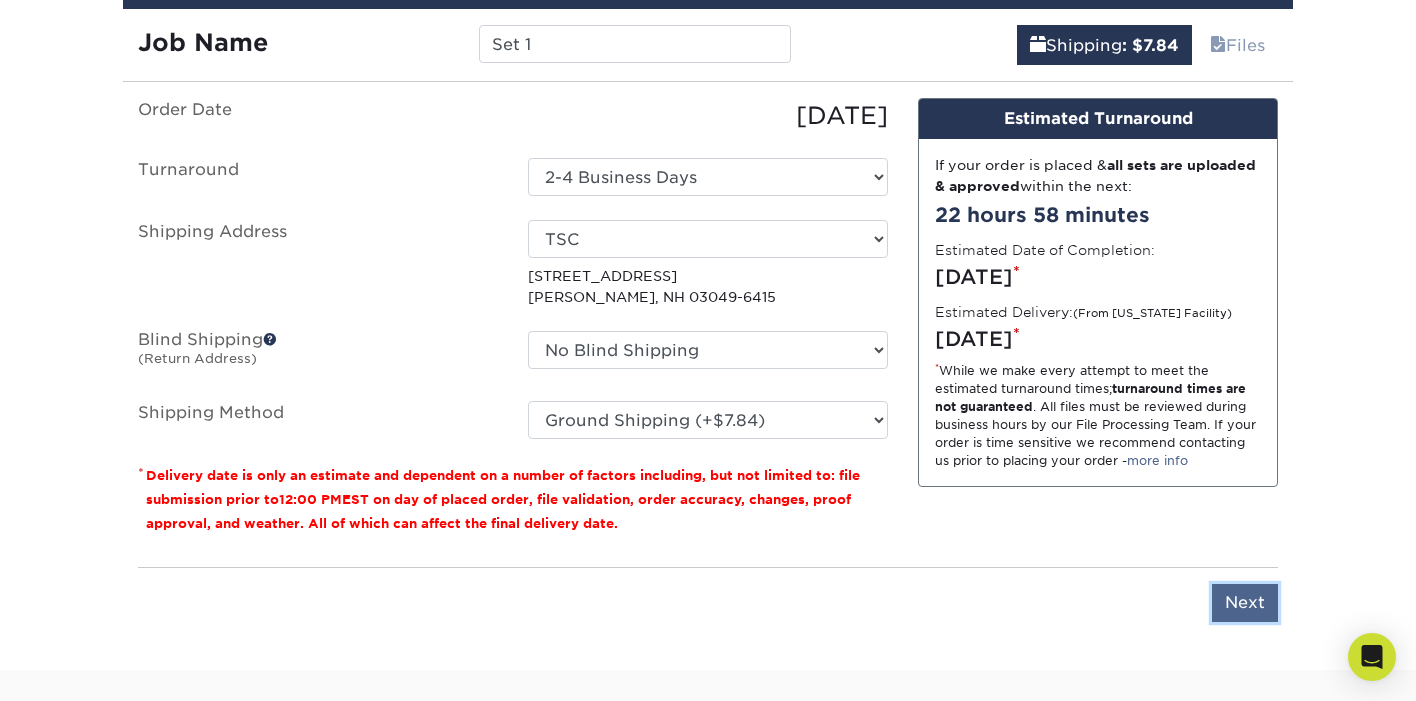 click on "Next" at bounding box center (1245, 603) 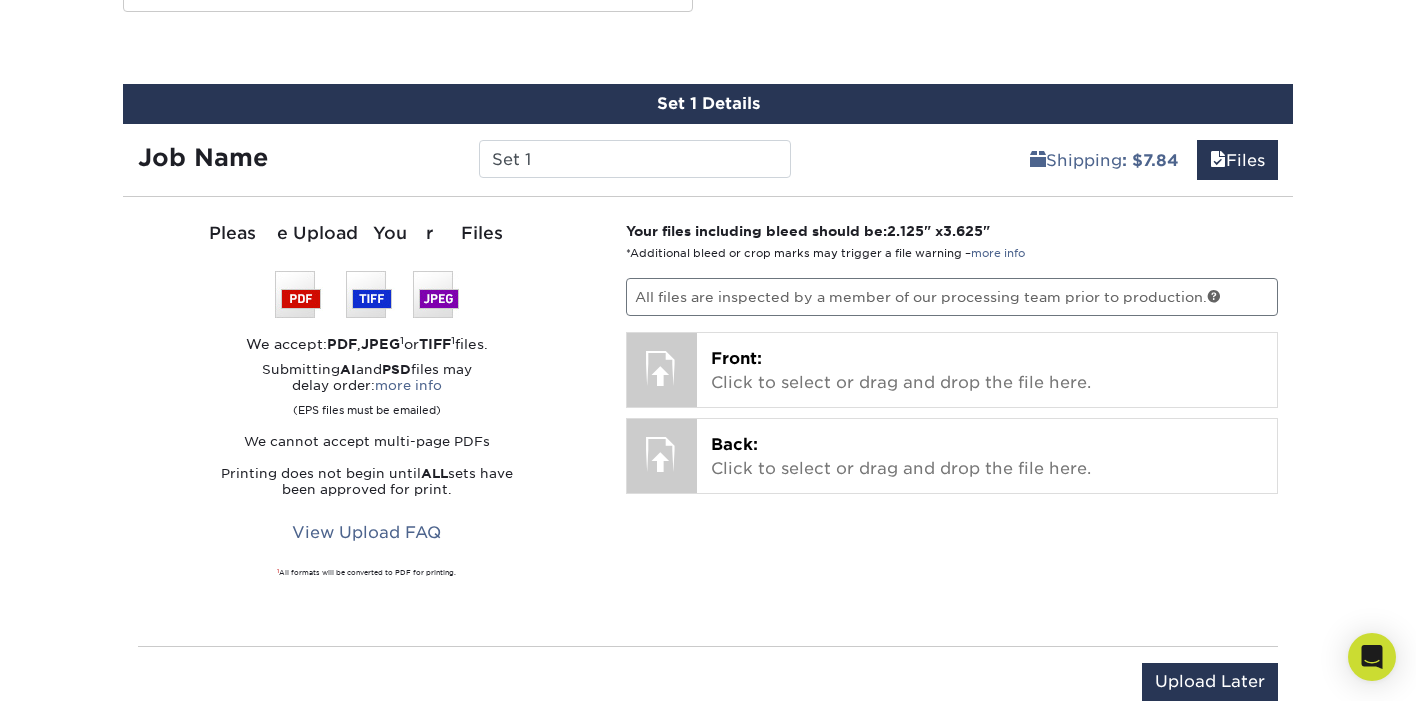 scroll, scrollTop: 1488, scrollLeft: 0, axis: vertical 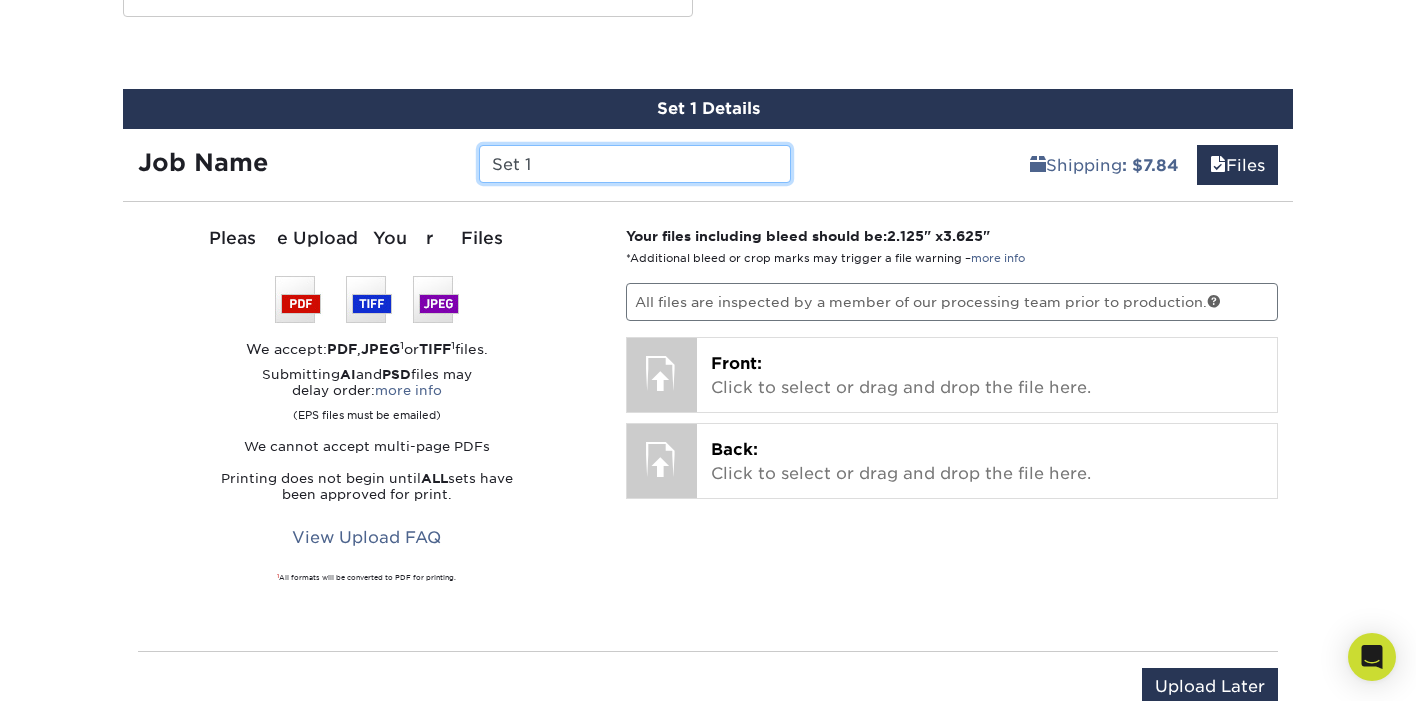 click on "Set 1" at bounding box center [634, 164] 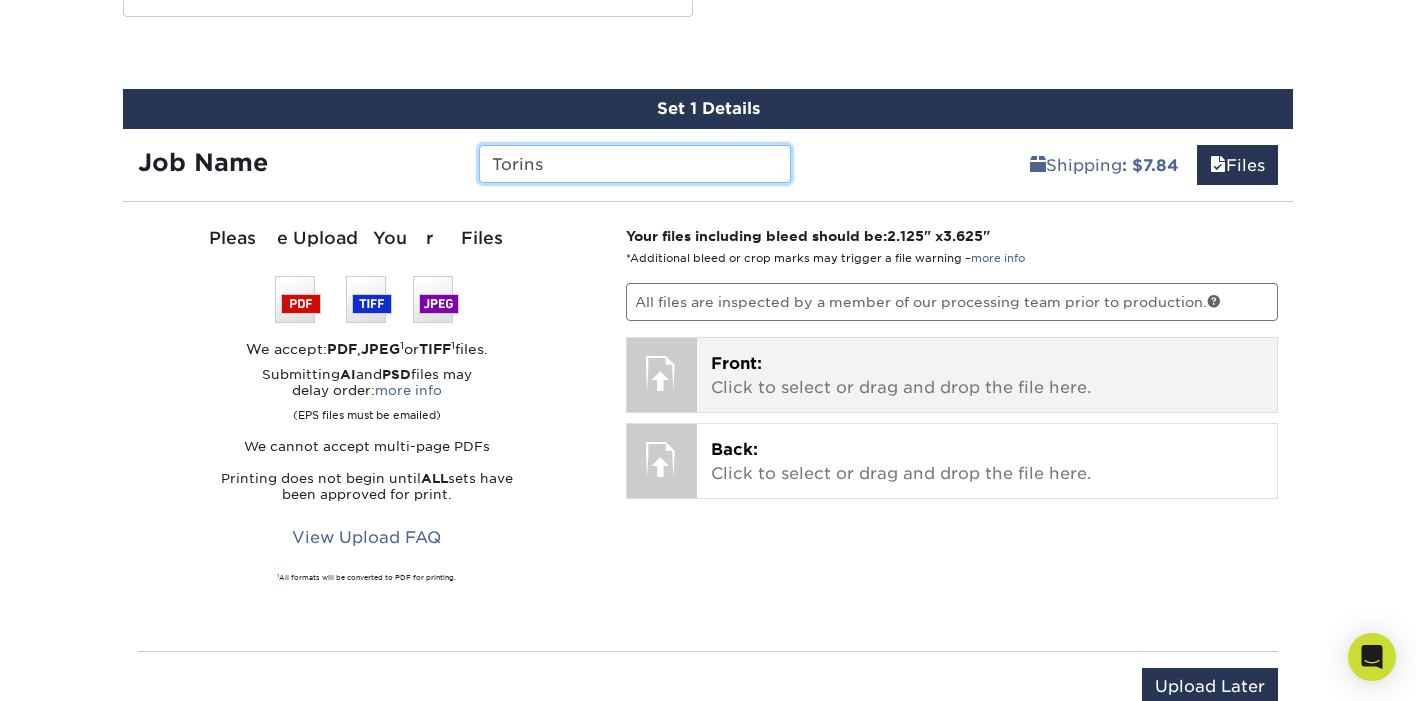 type on "Torins" 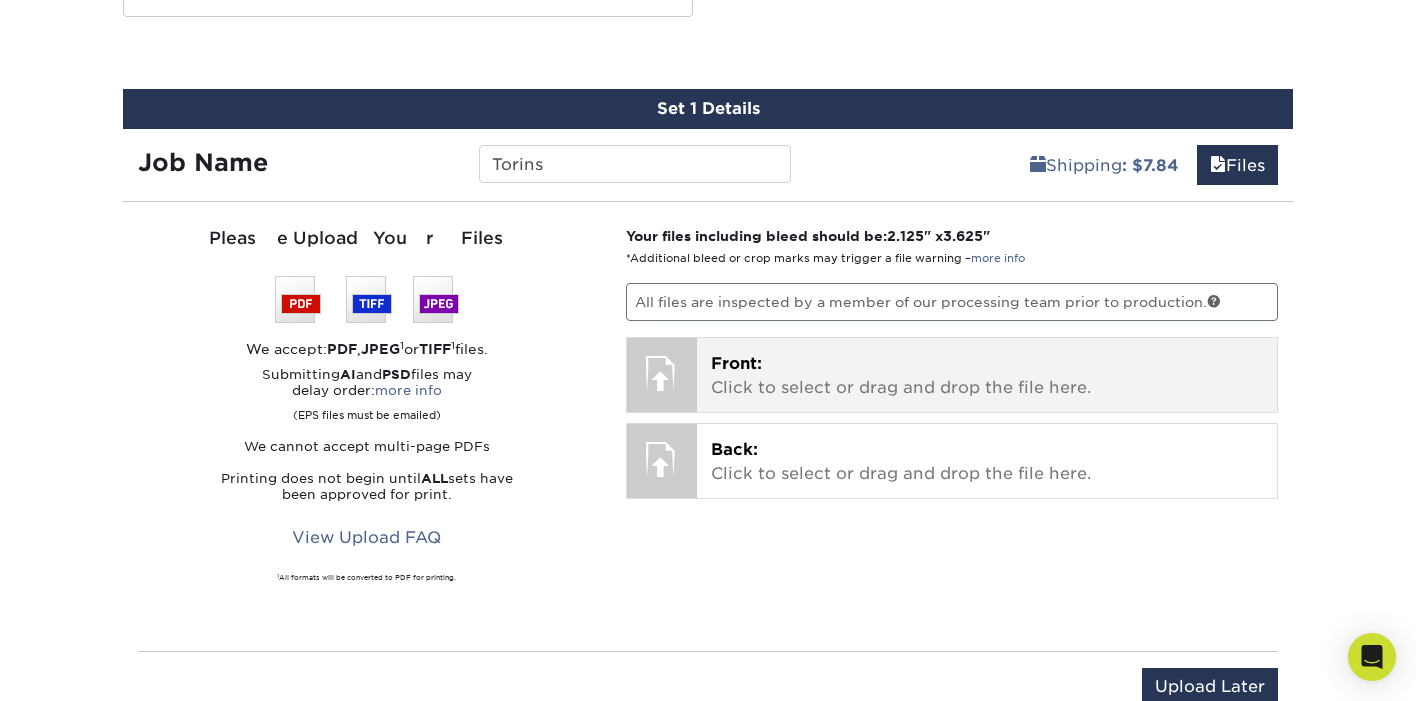 click on "Front: Click to select or drag and drop the file here." at bounding box center (987, 376) 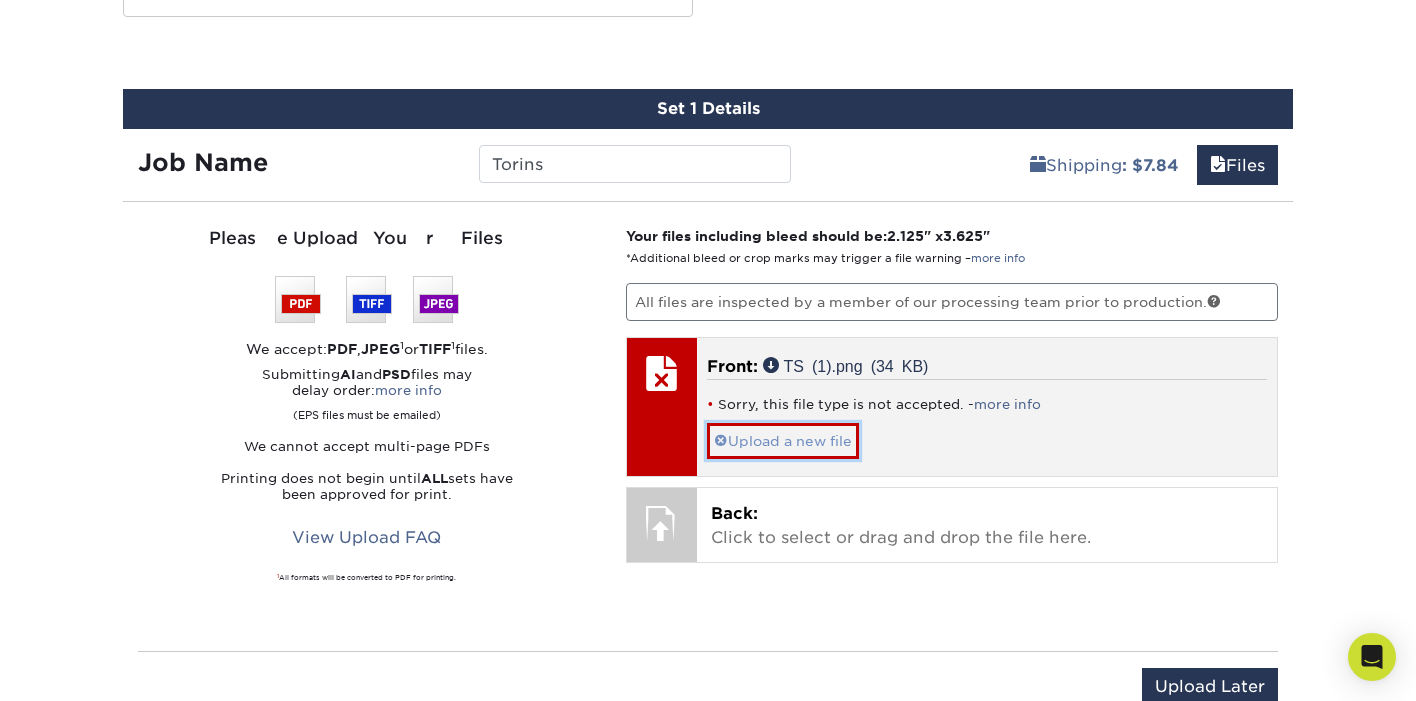 click on "Upload a new file" at bounding box center (783, 440) 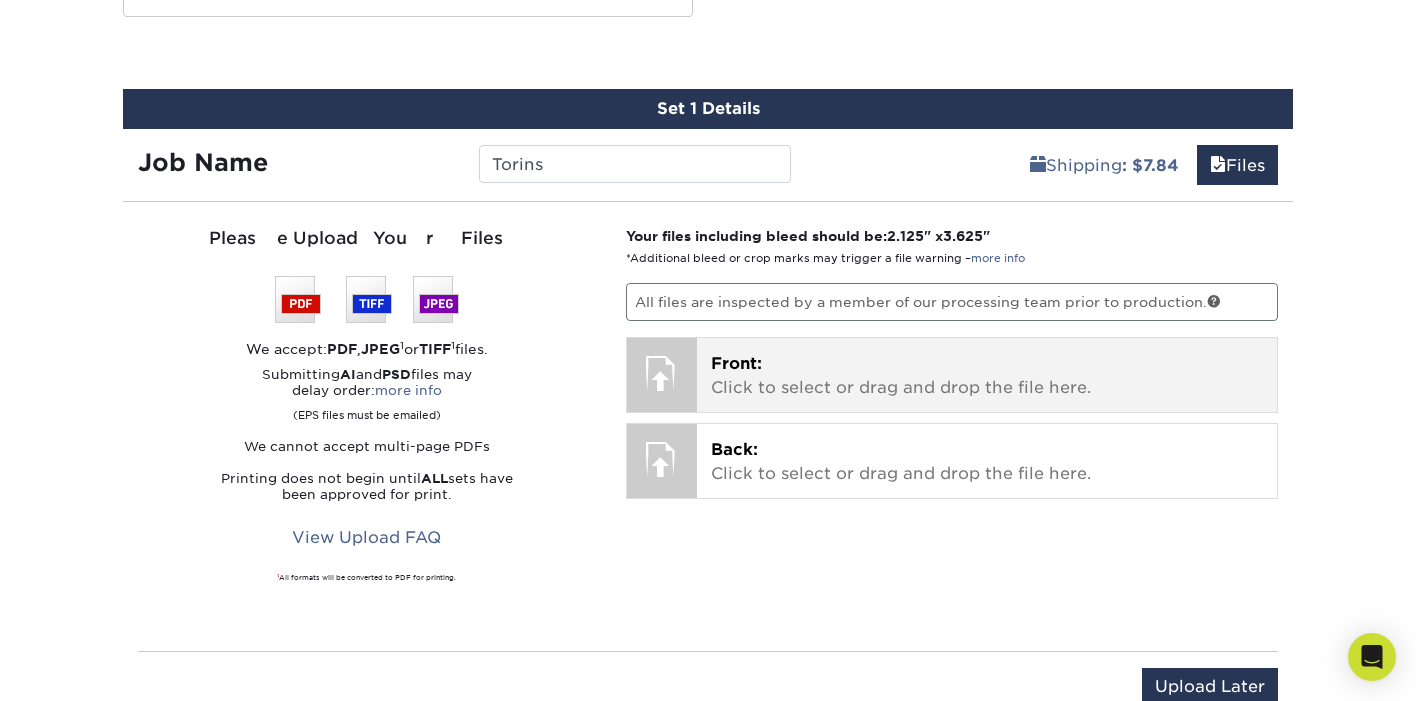 click on "Front: Click to select or drag and drop the file here." at bounding box center [987, 376] 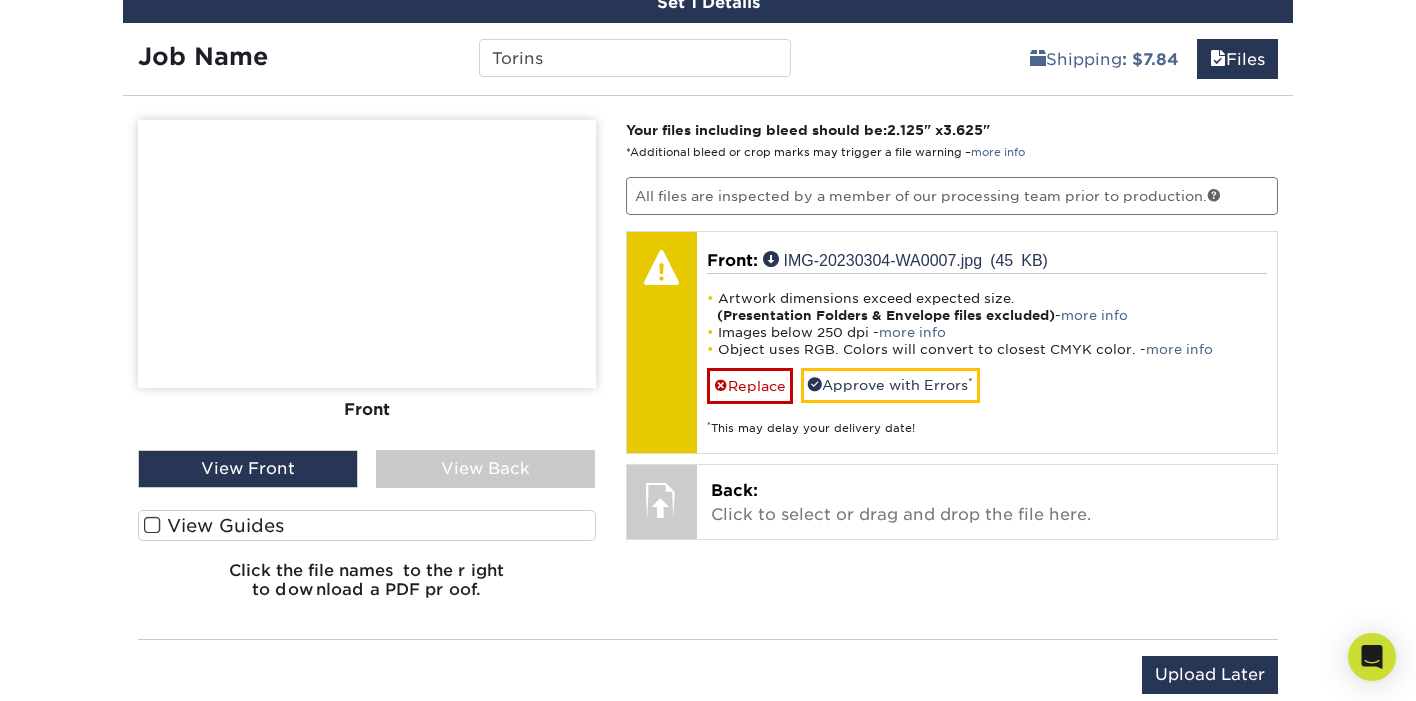 scroll, scrollTop: 1607, scrollLeft: 0, axis: vertical 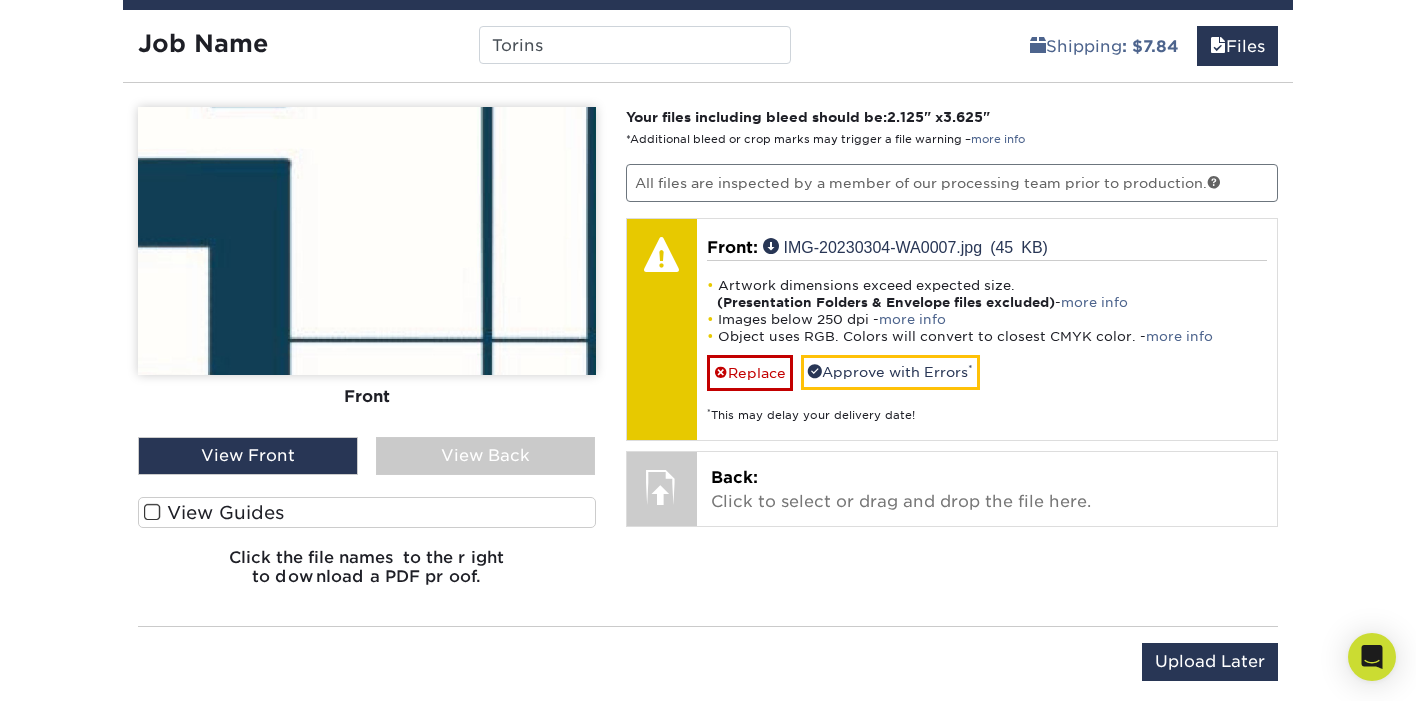click on "View Guides" at bounding box center [367, 512] 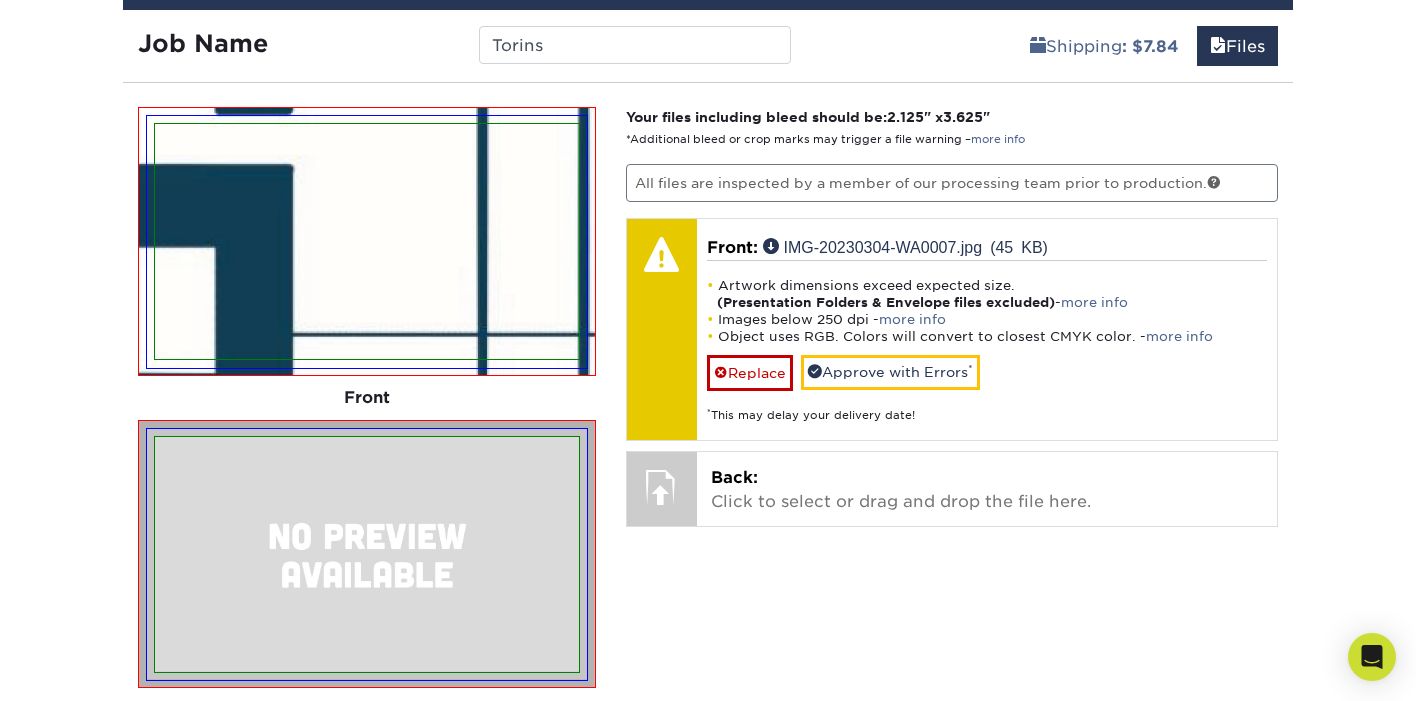 click at bounding box center (367, 554) 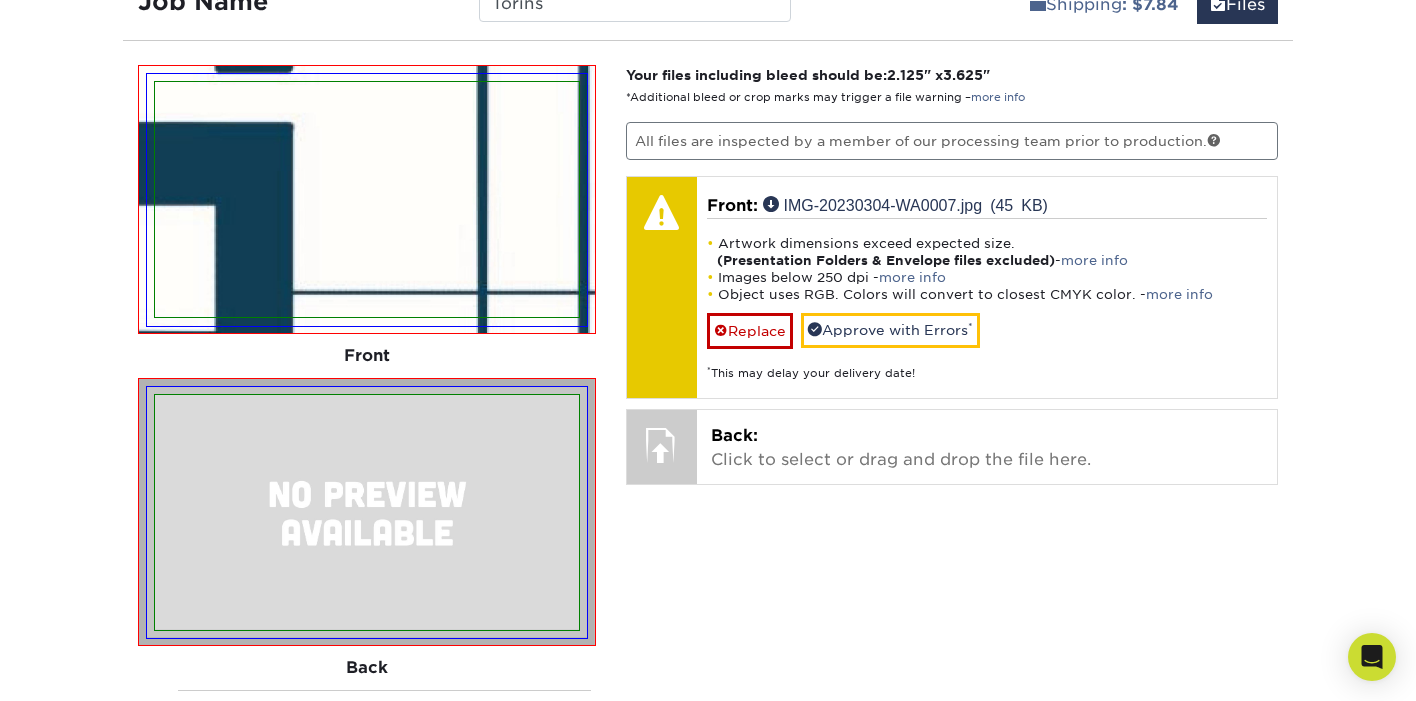 scroll, scrollTop: 1656, scrollLeft: 0, axis: vertical 